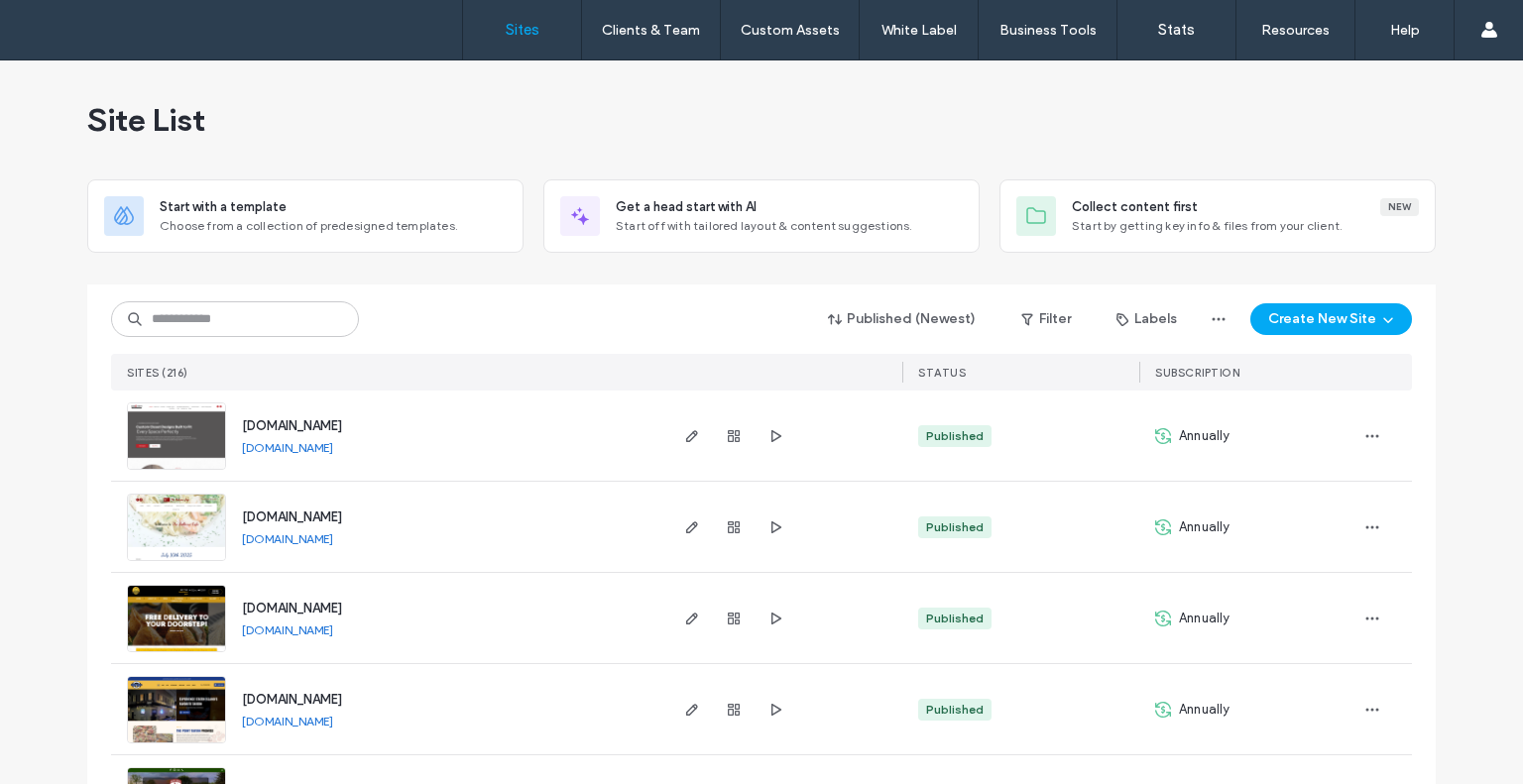 scroll, scrollTop: 0, scrollLeft: 0, axis: both 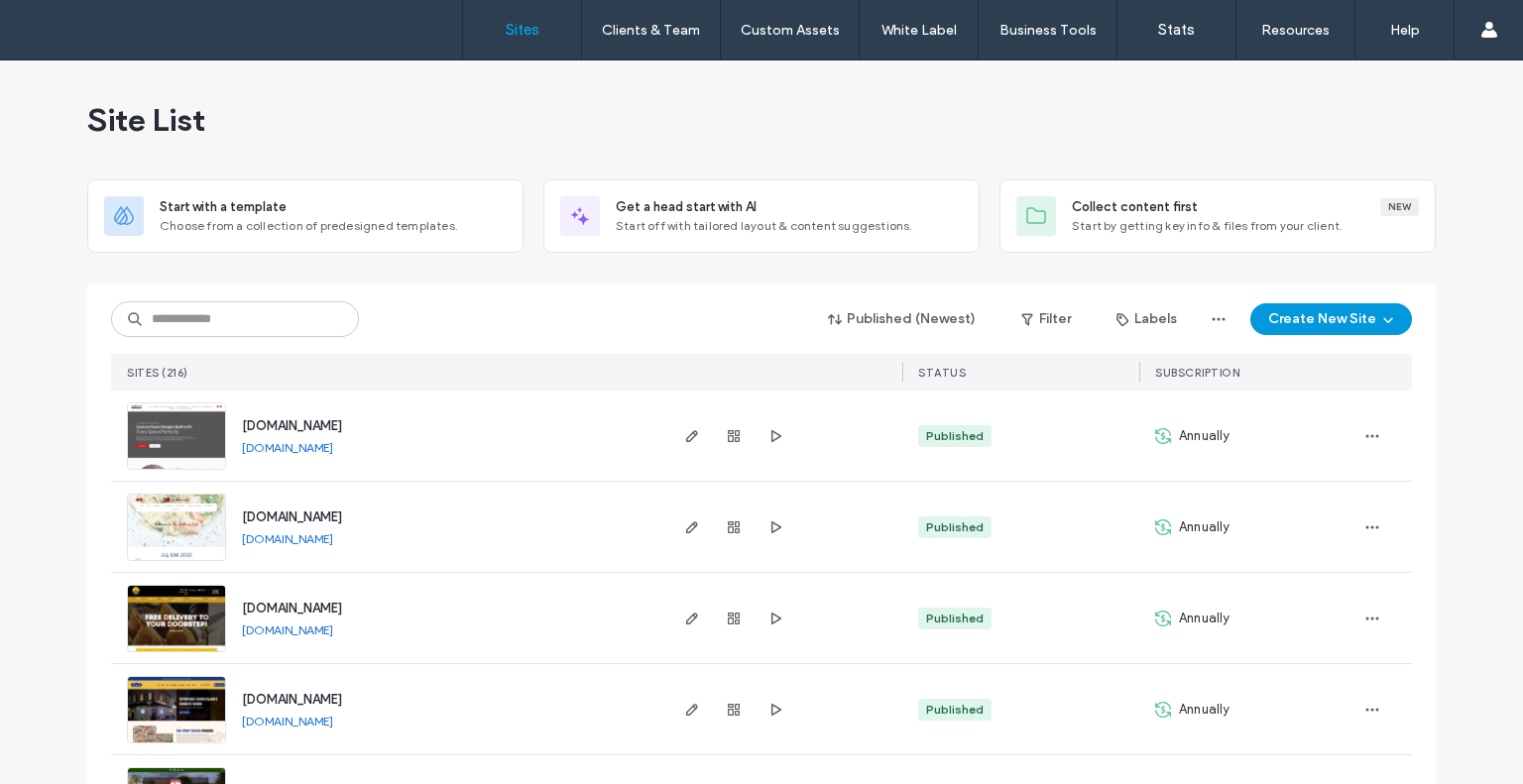 click on "Create New Site" at bounding box center (1331, 319) 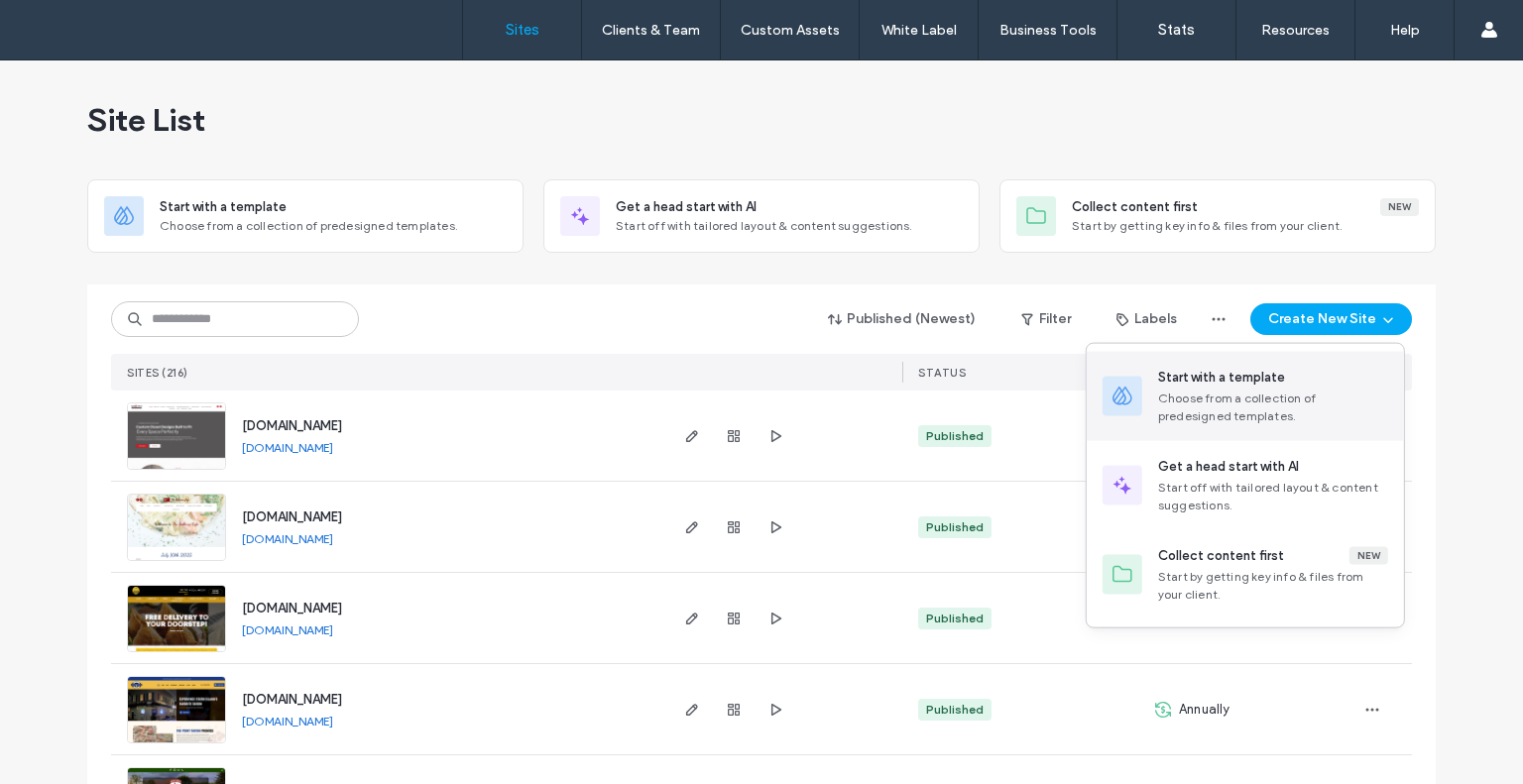 click on "Start with a template" at bounding box center (1222, 378) 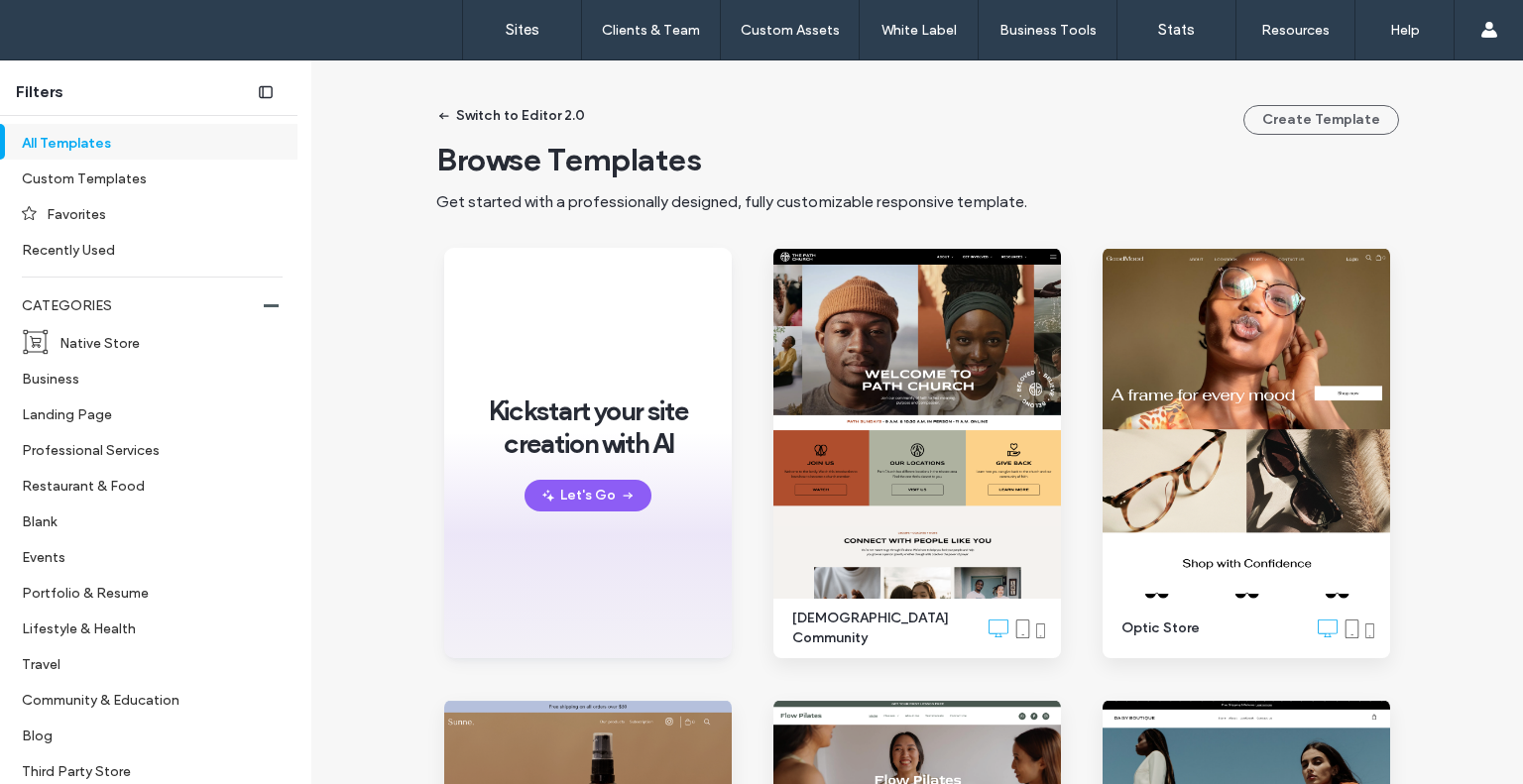scroll, scrollTop: 475, scrollLeft: 0, axis: vertical 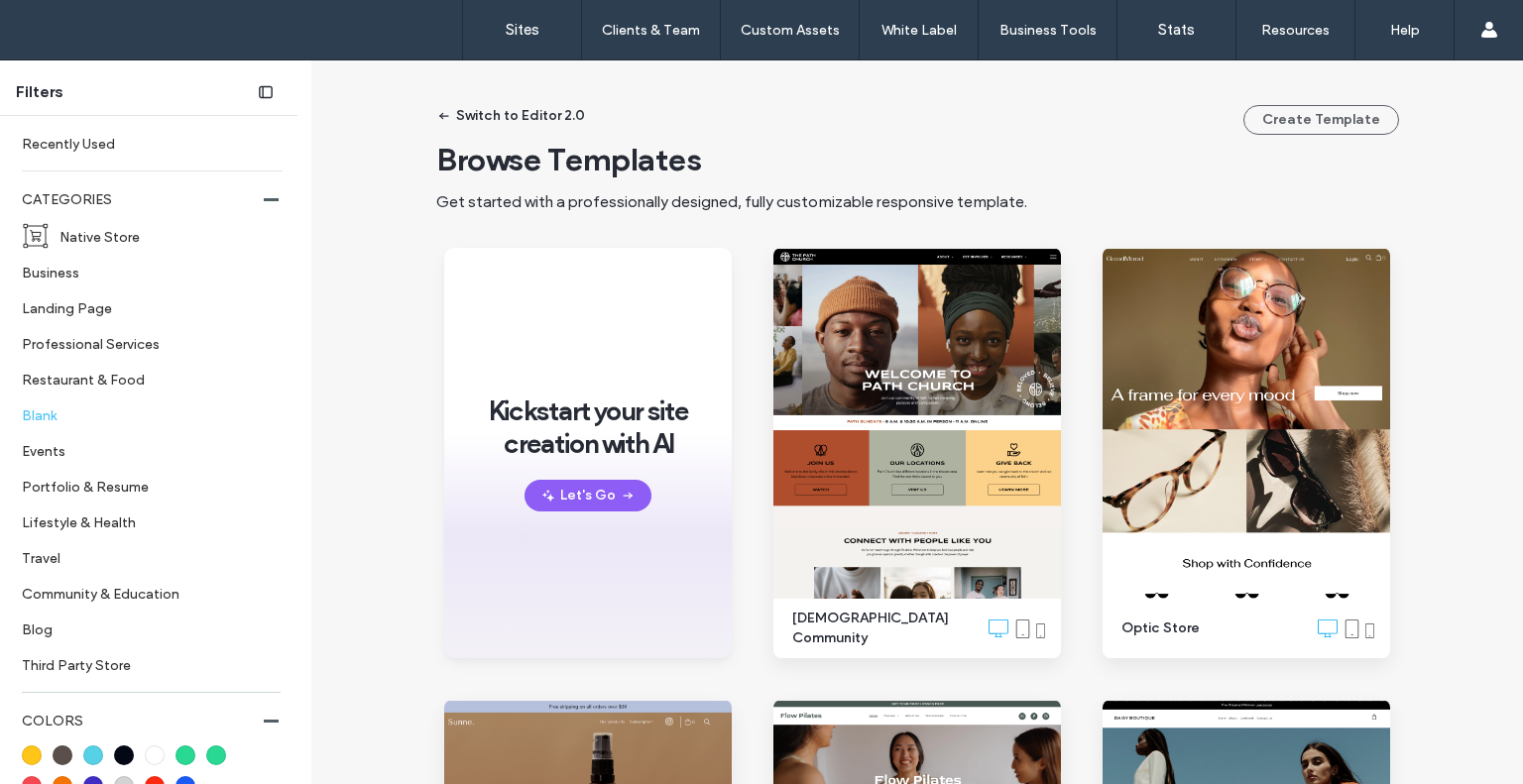 click on "Blank" at bounding box center [144, 414] 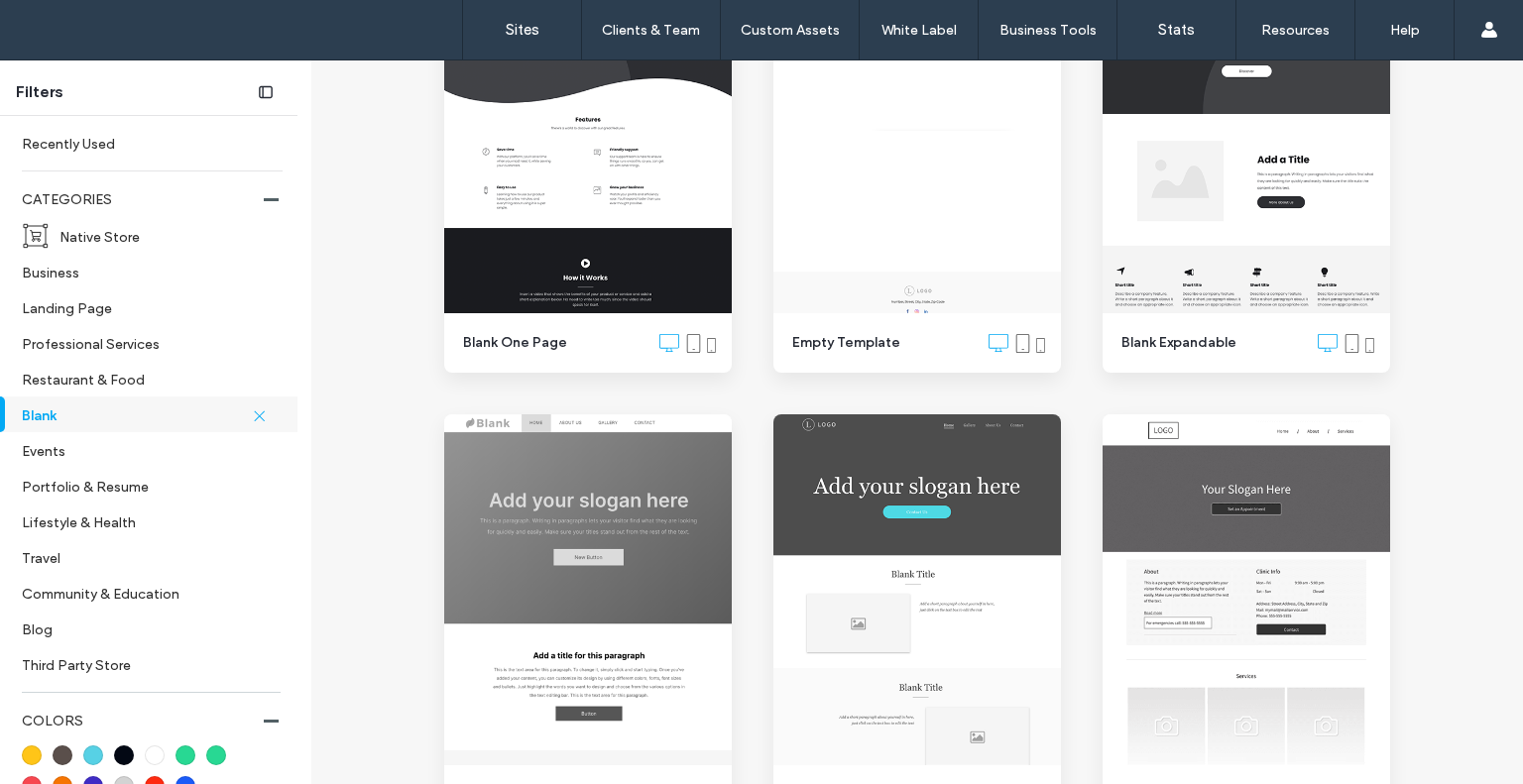 scroll, scrollTop: 737, scrollLeft: 0, axis: vertical 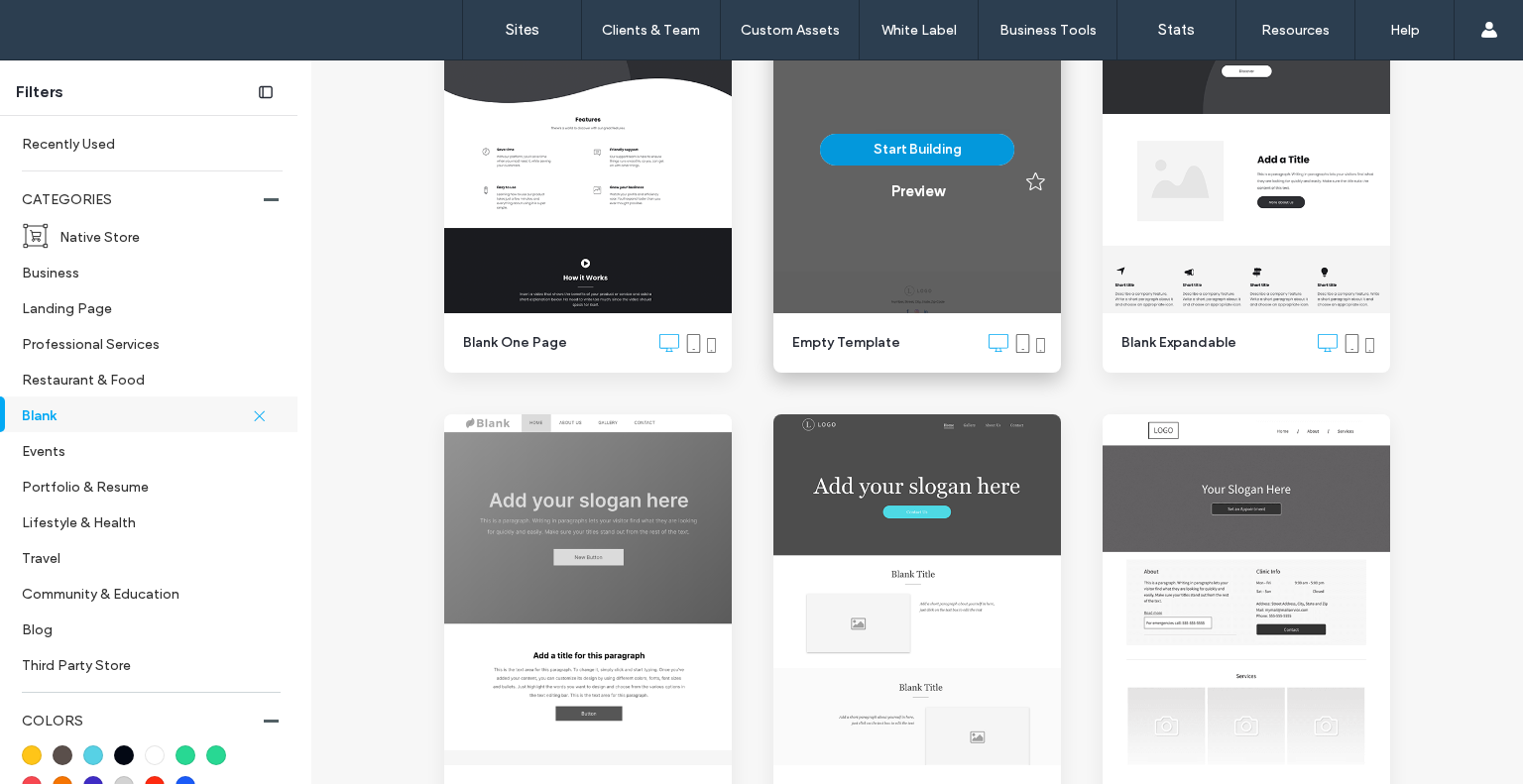click on "Start Building" at bounding box center [917, 150] 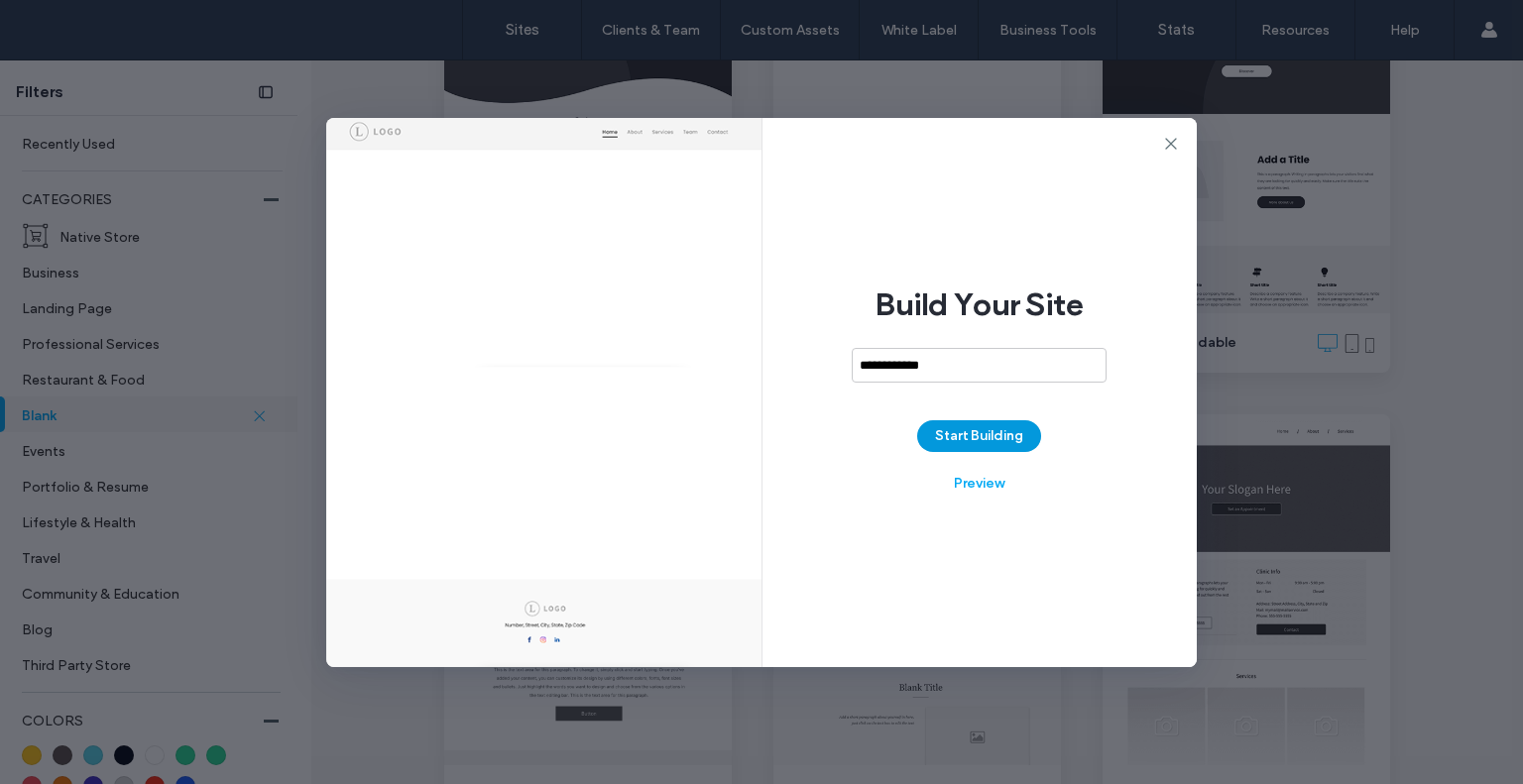 type on "**********" 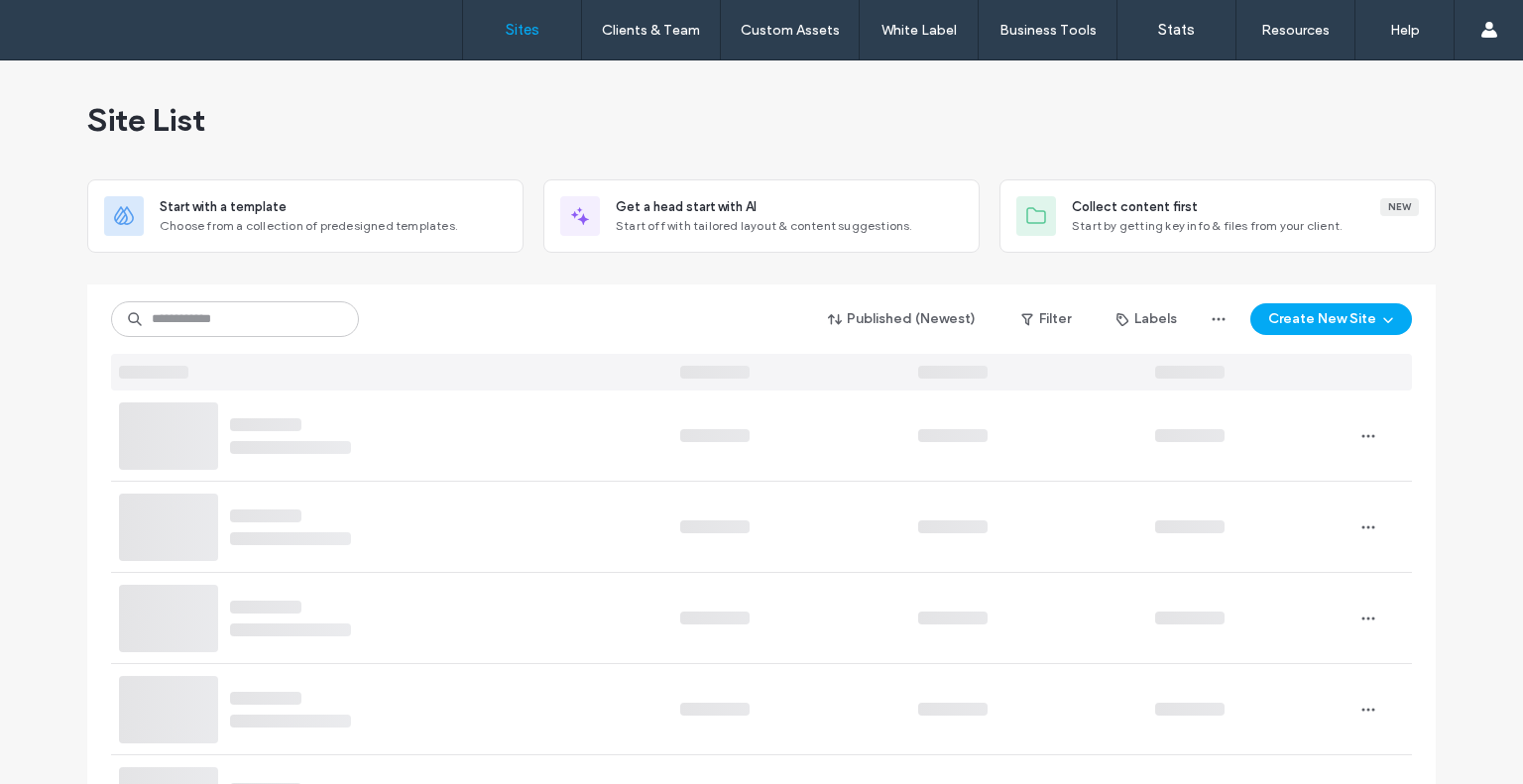 scroll, scrollTop: 0, scrollLeft: 0, axis: both 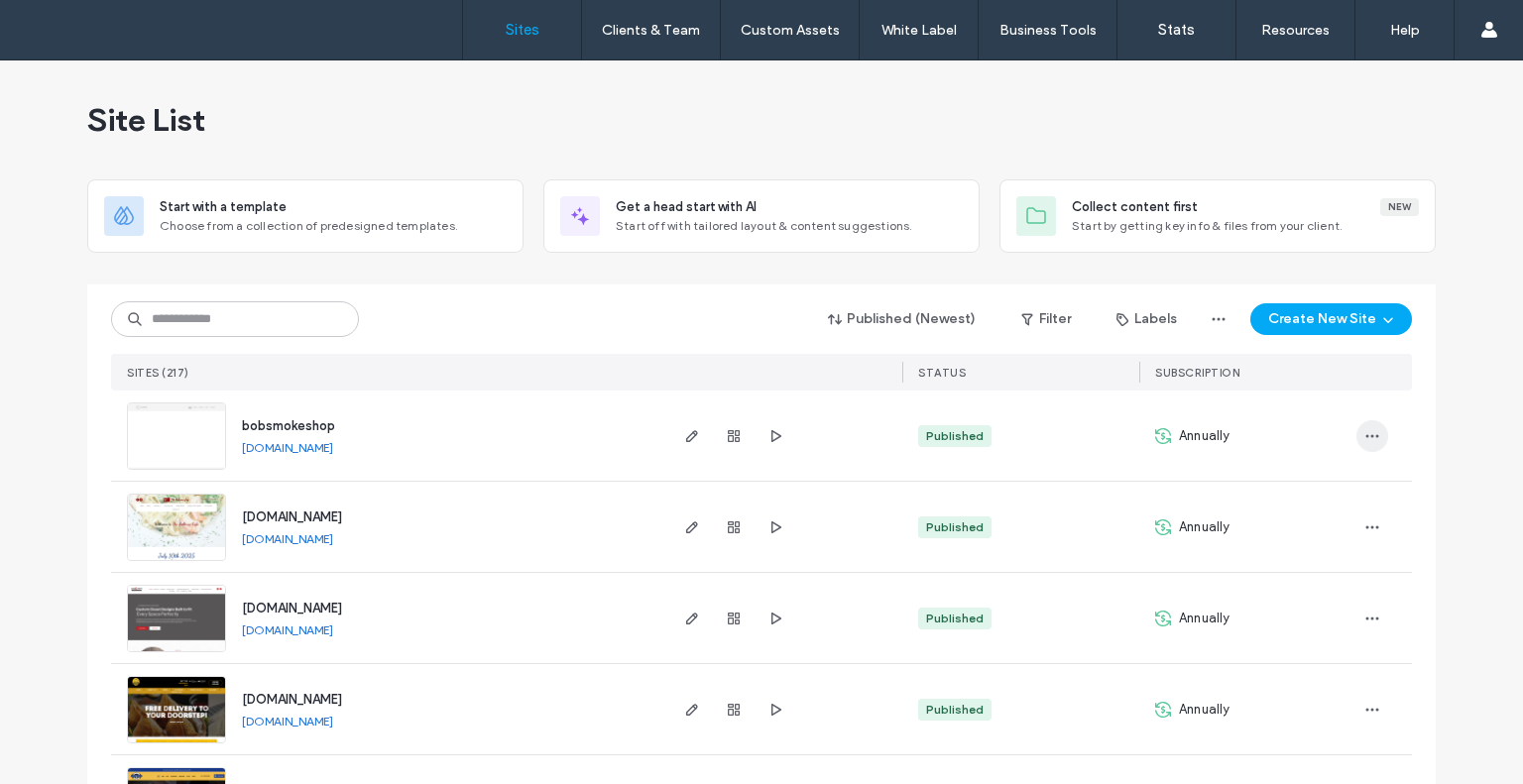 click 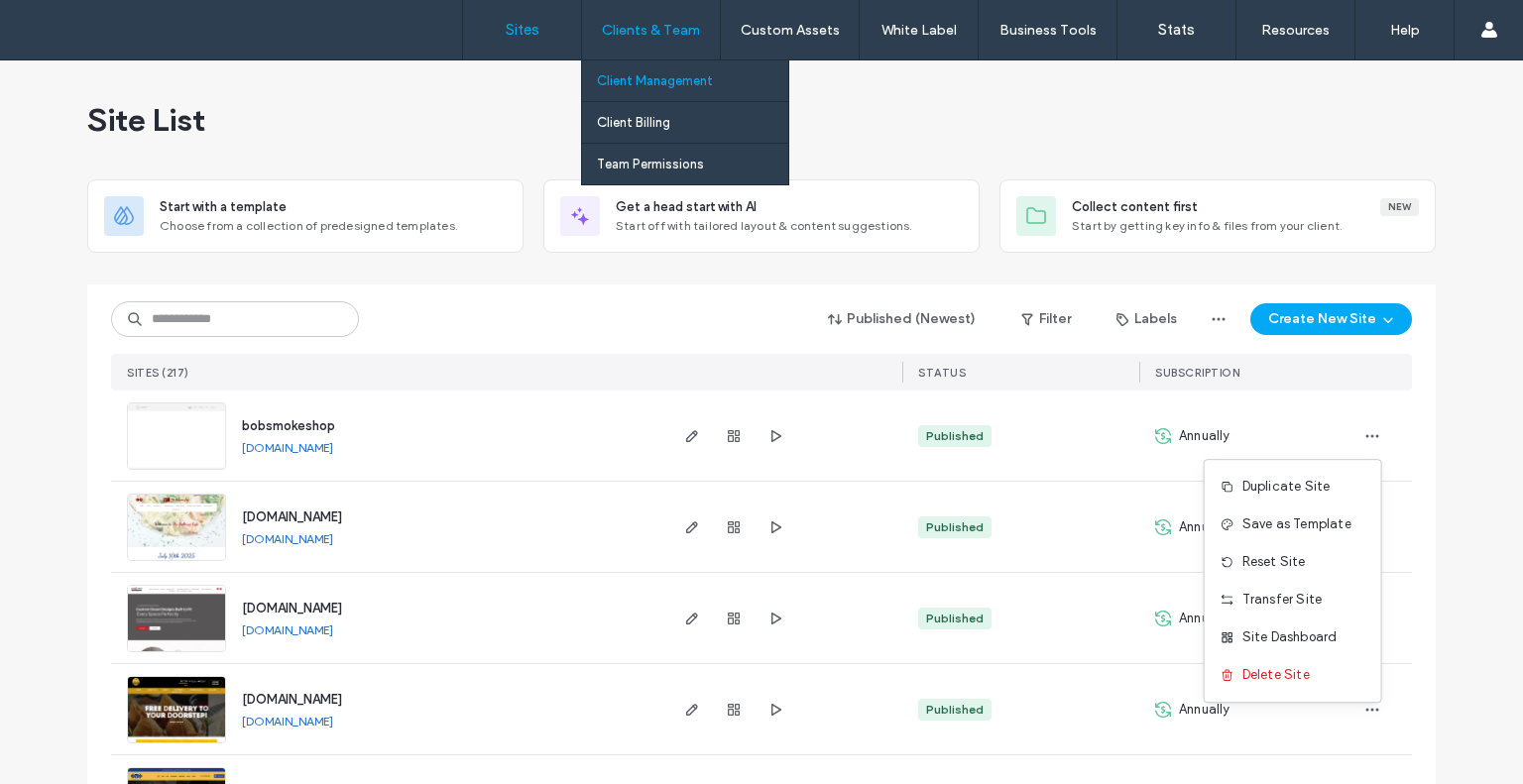 click on "Client Management" at bounding box center (654, 80) 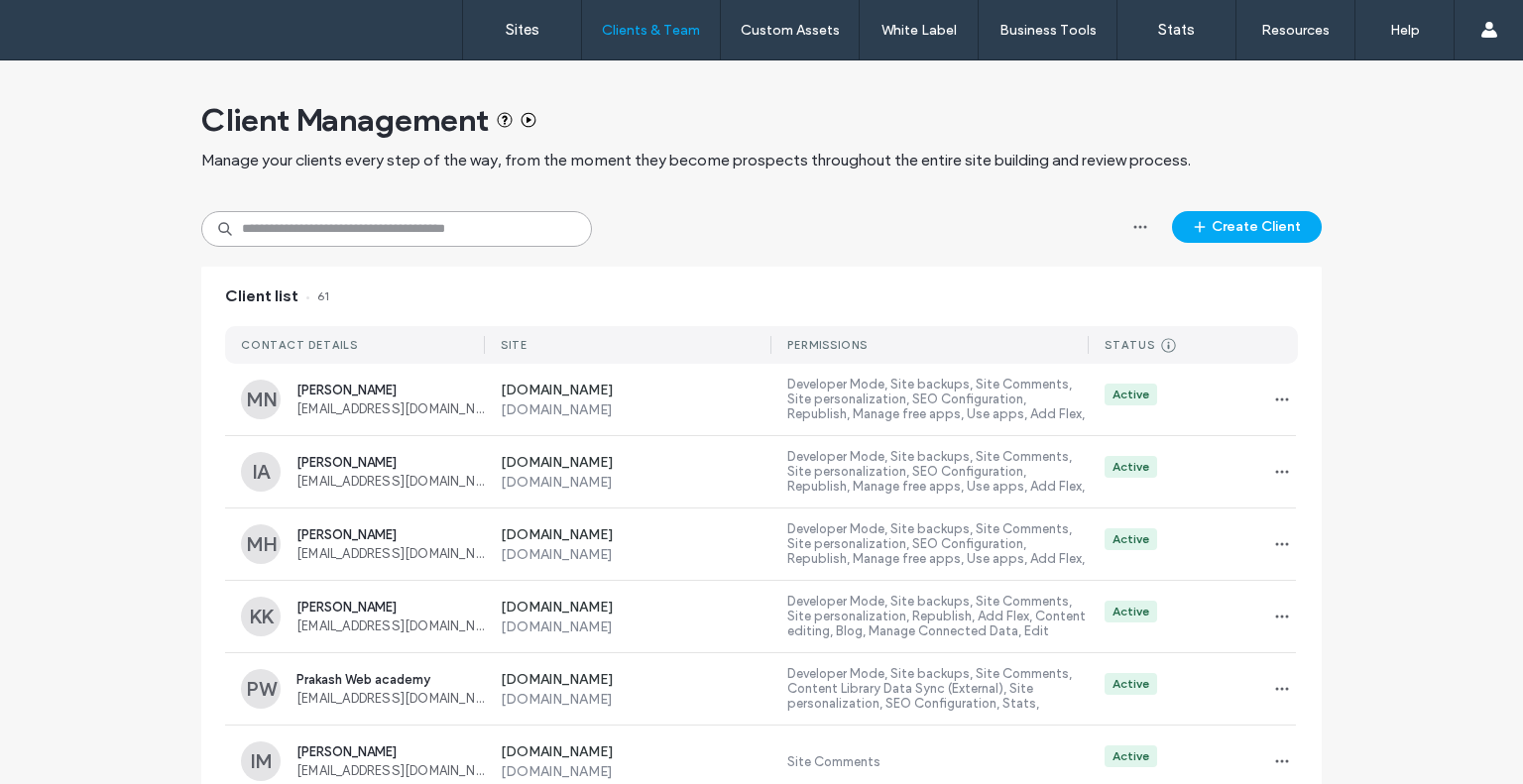 click at bounding box center [397, 229] 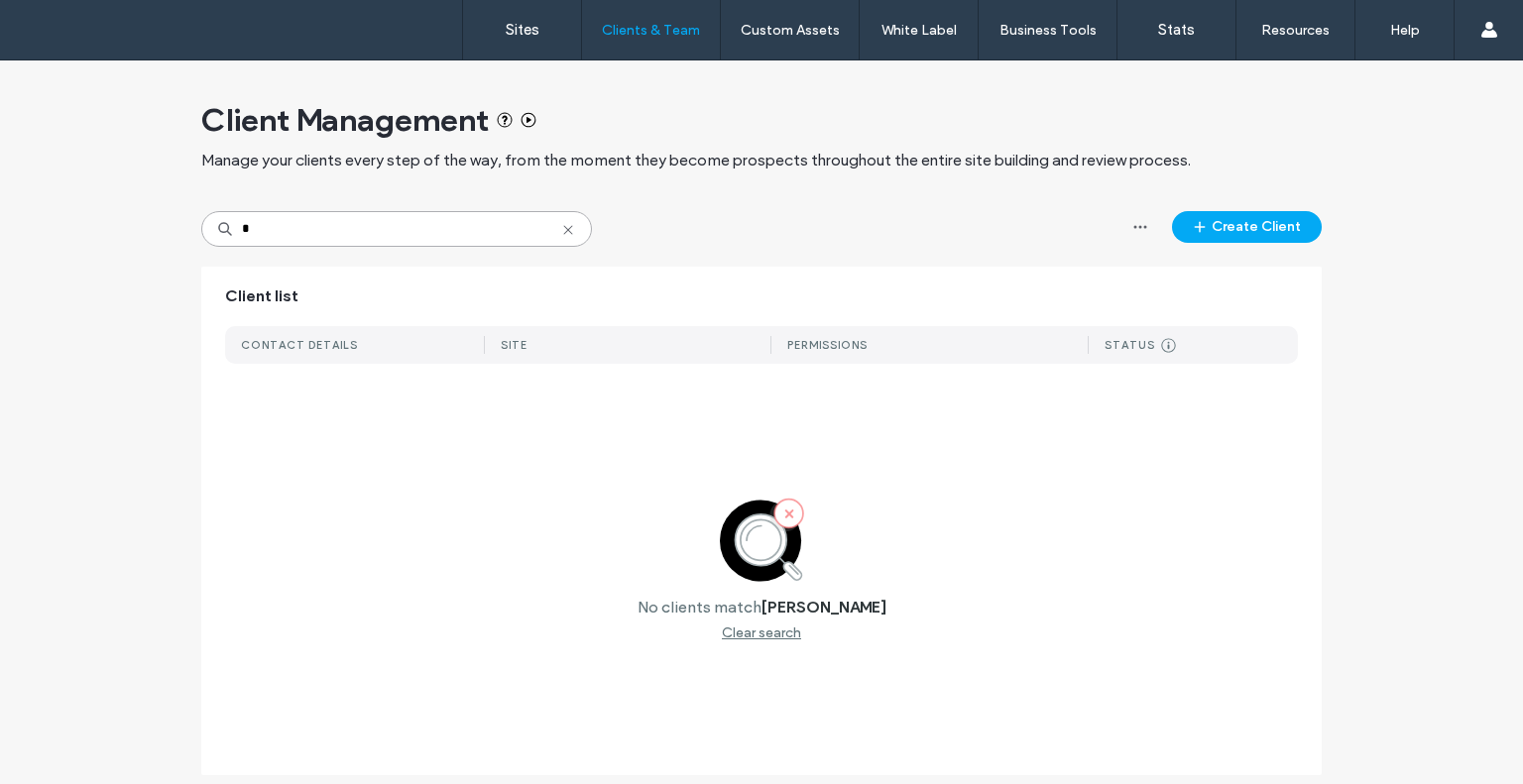 type on "*" 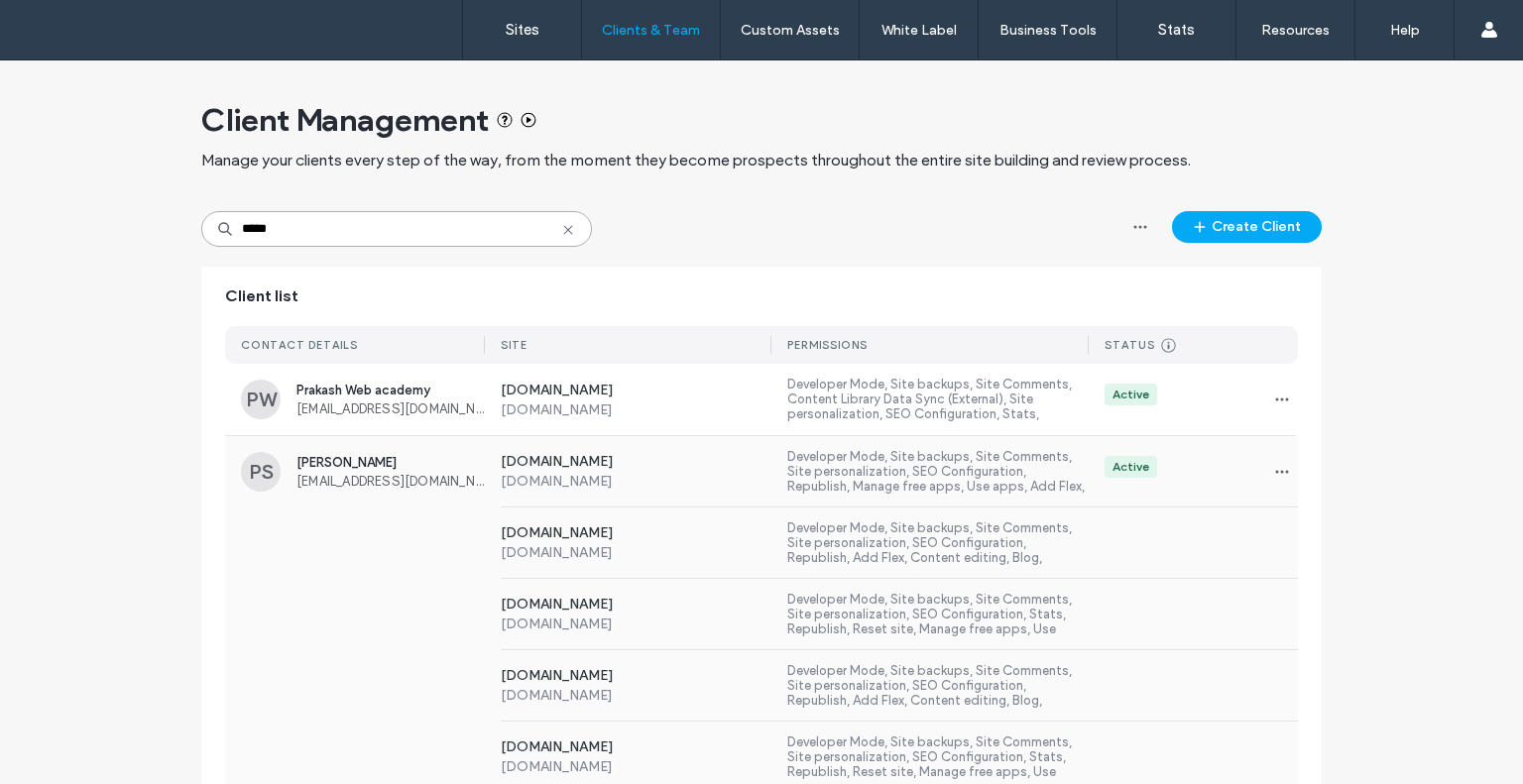 type on "*****" 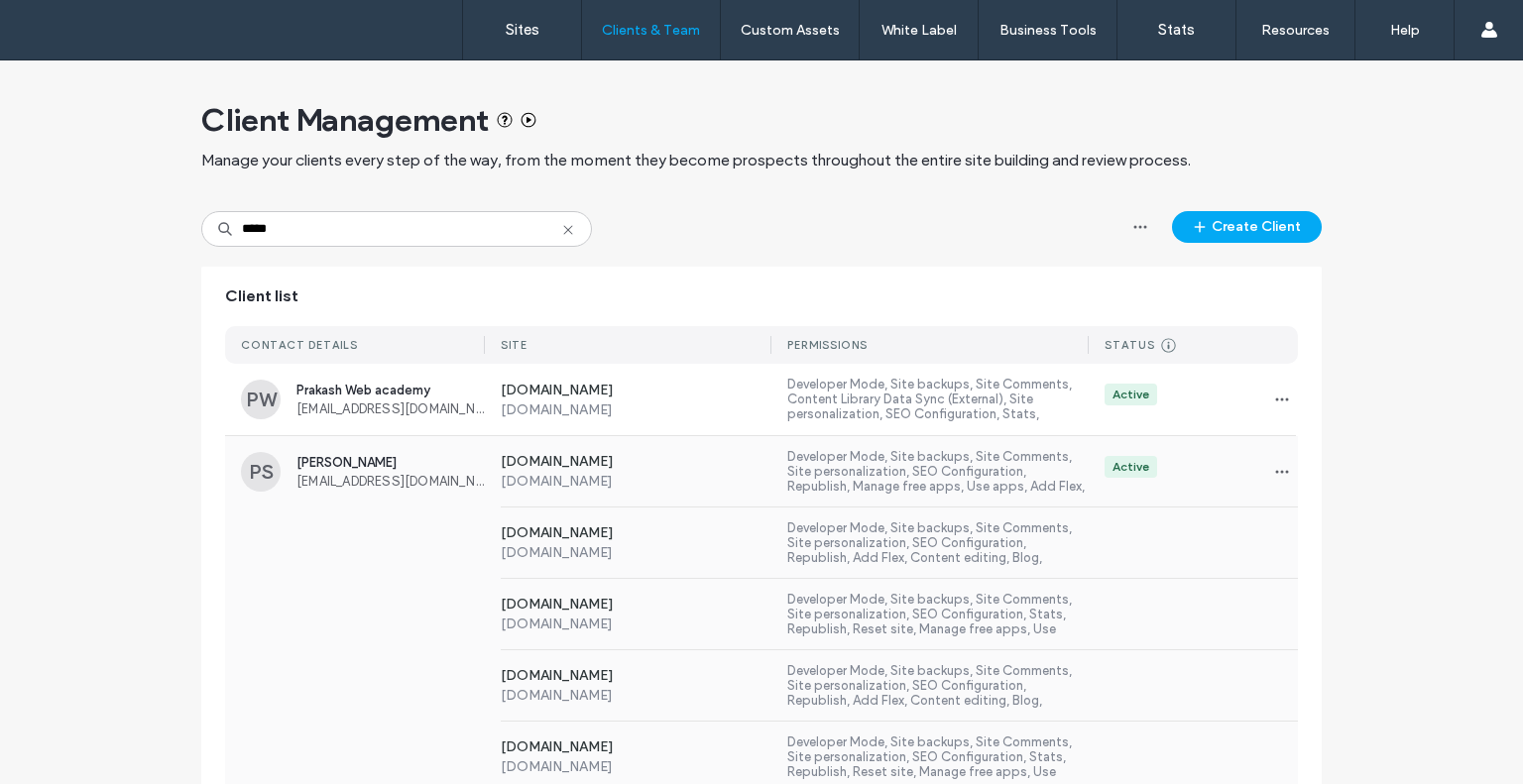 click on "qms.prakashsingh@gmail.com" at bounding box center [391, 481] 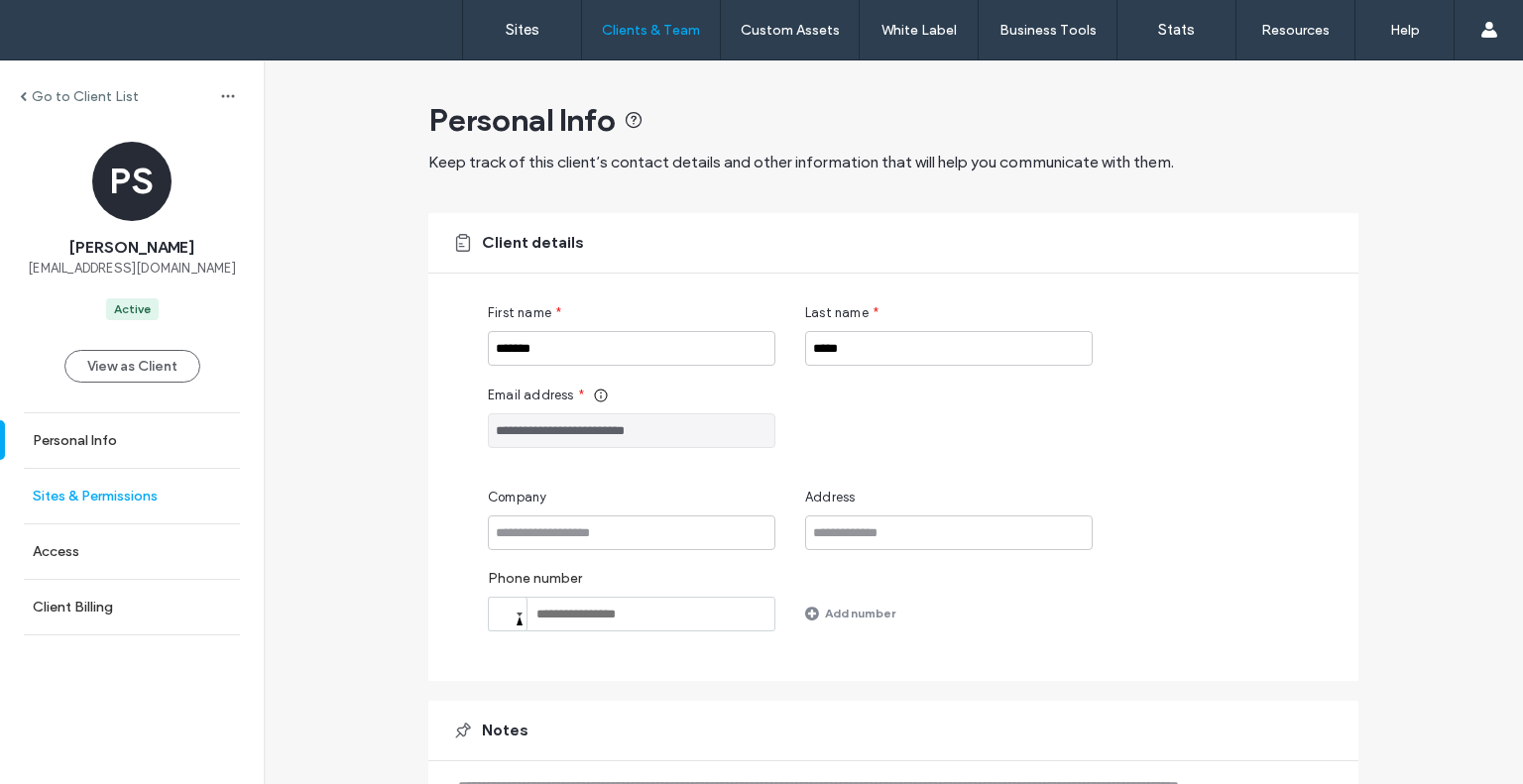 click on "Sites & Permissions" at bounding box center (95, 496) 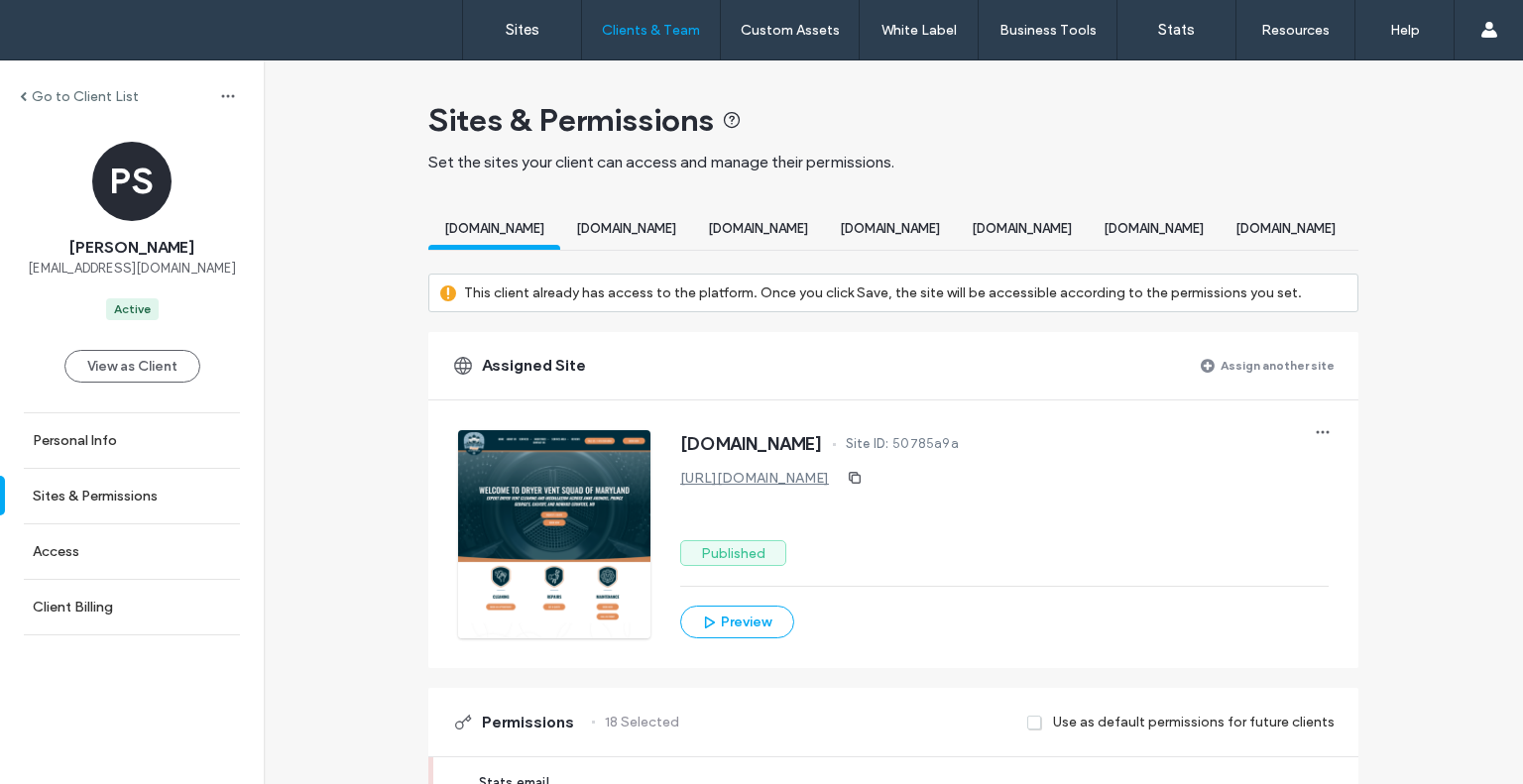 click on "Assign another site" at bounding box center [1277, 365] 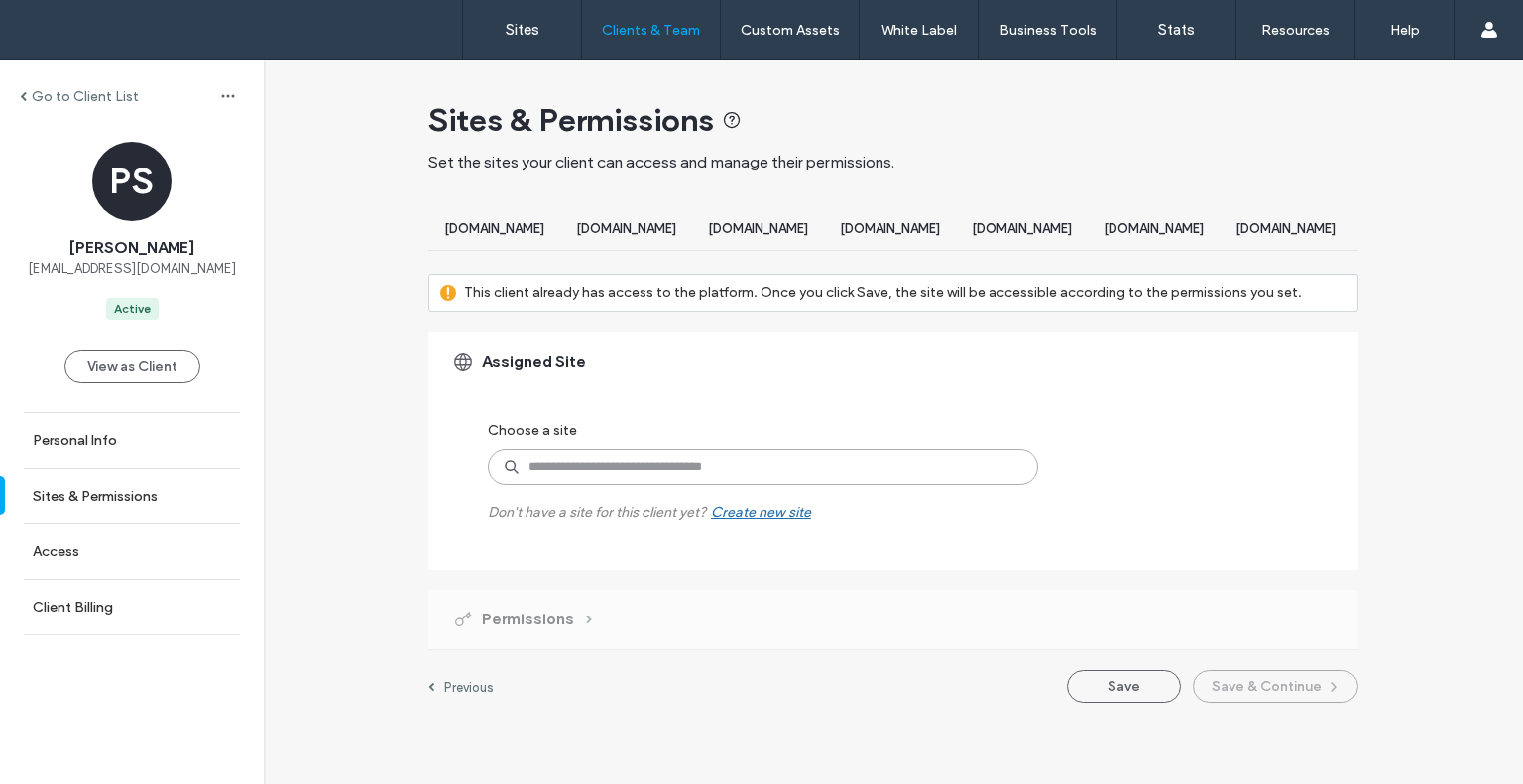 click at bounding box center [762, 467] 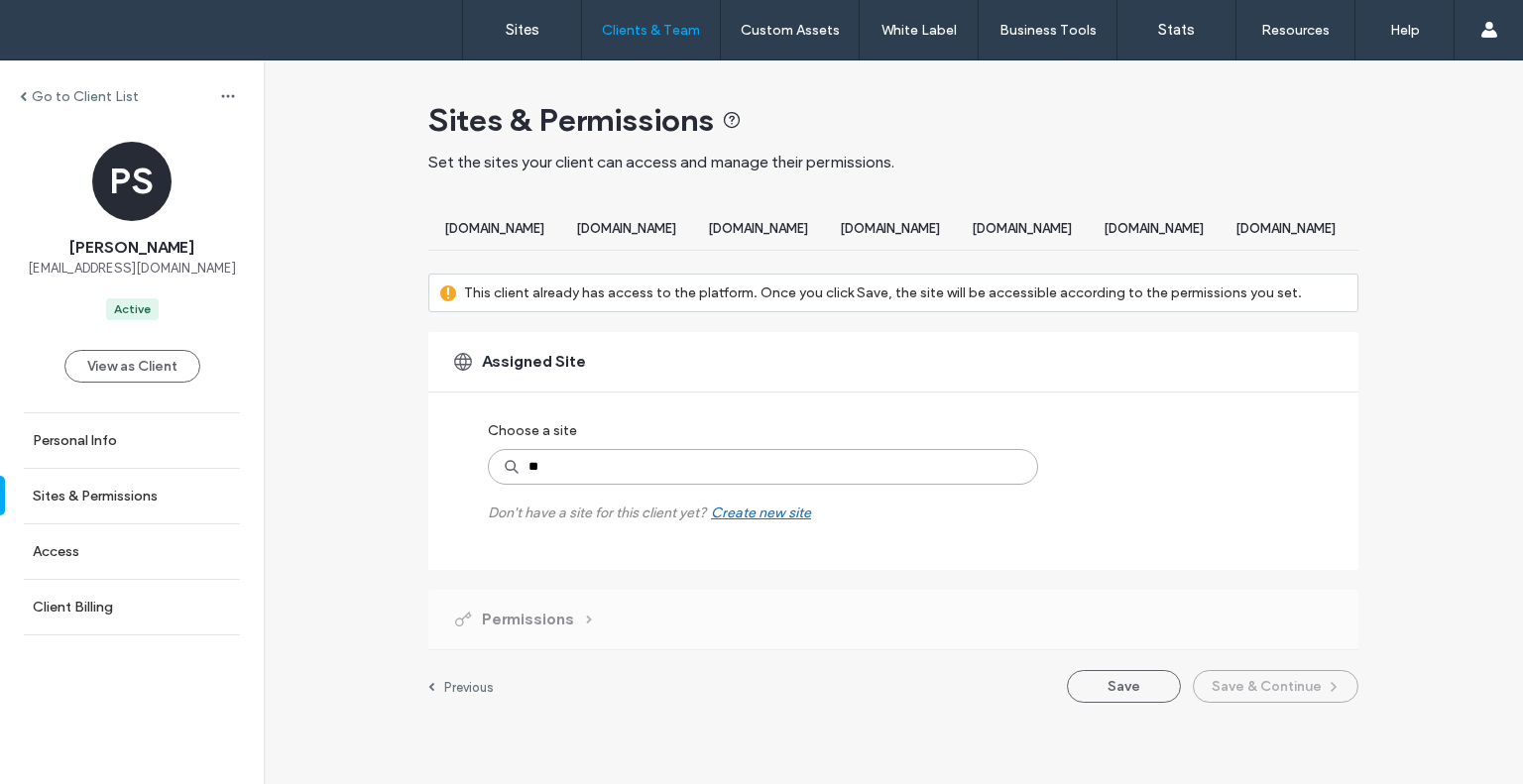 type on "***" 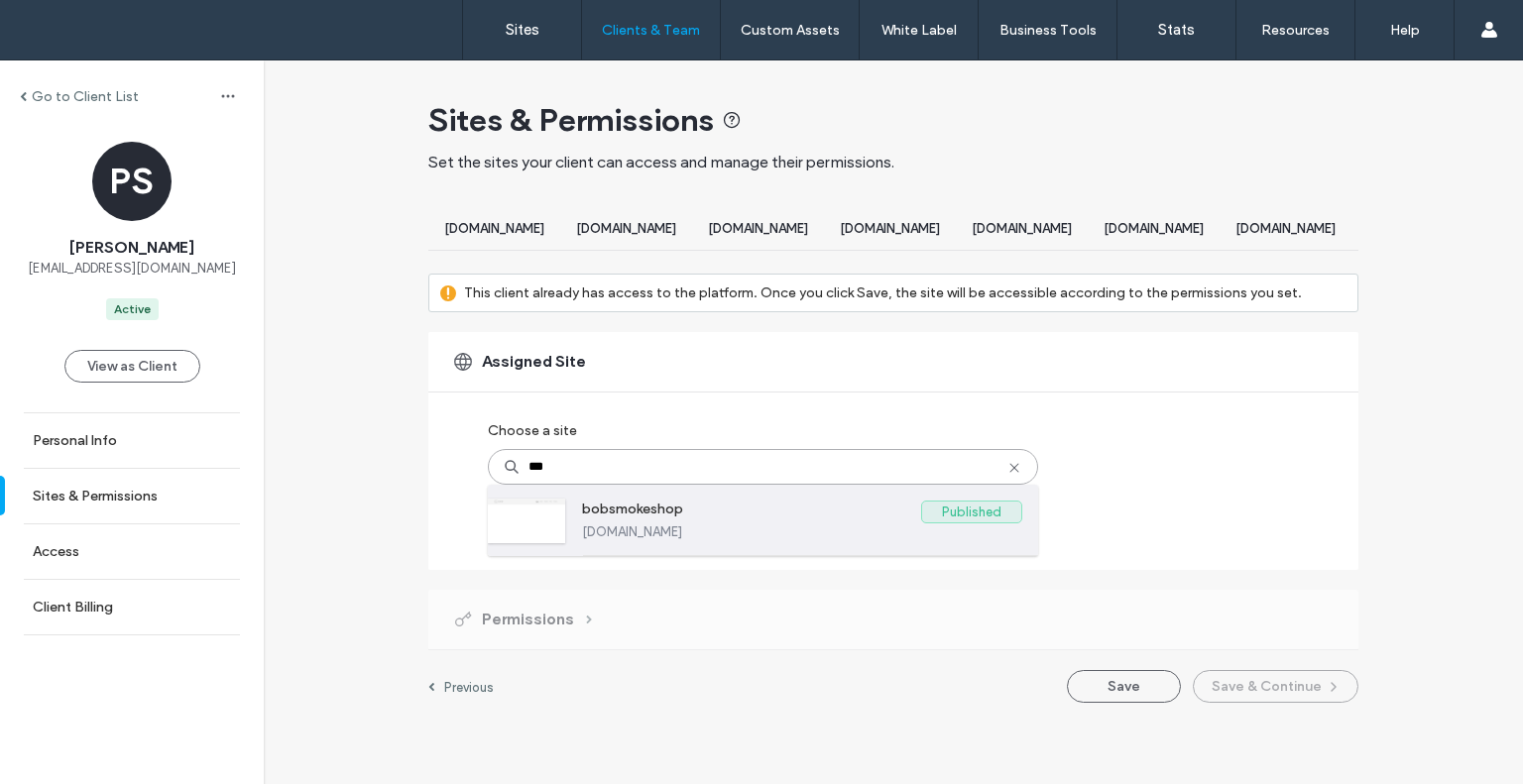 click on "bobsmokeshop" at bounding box center (752, 512) 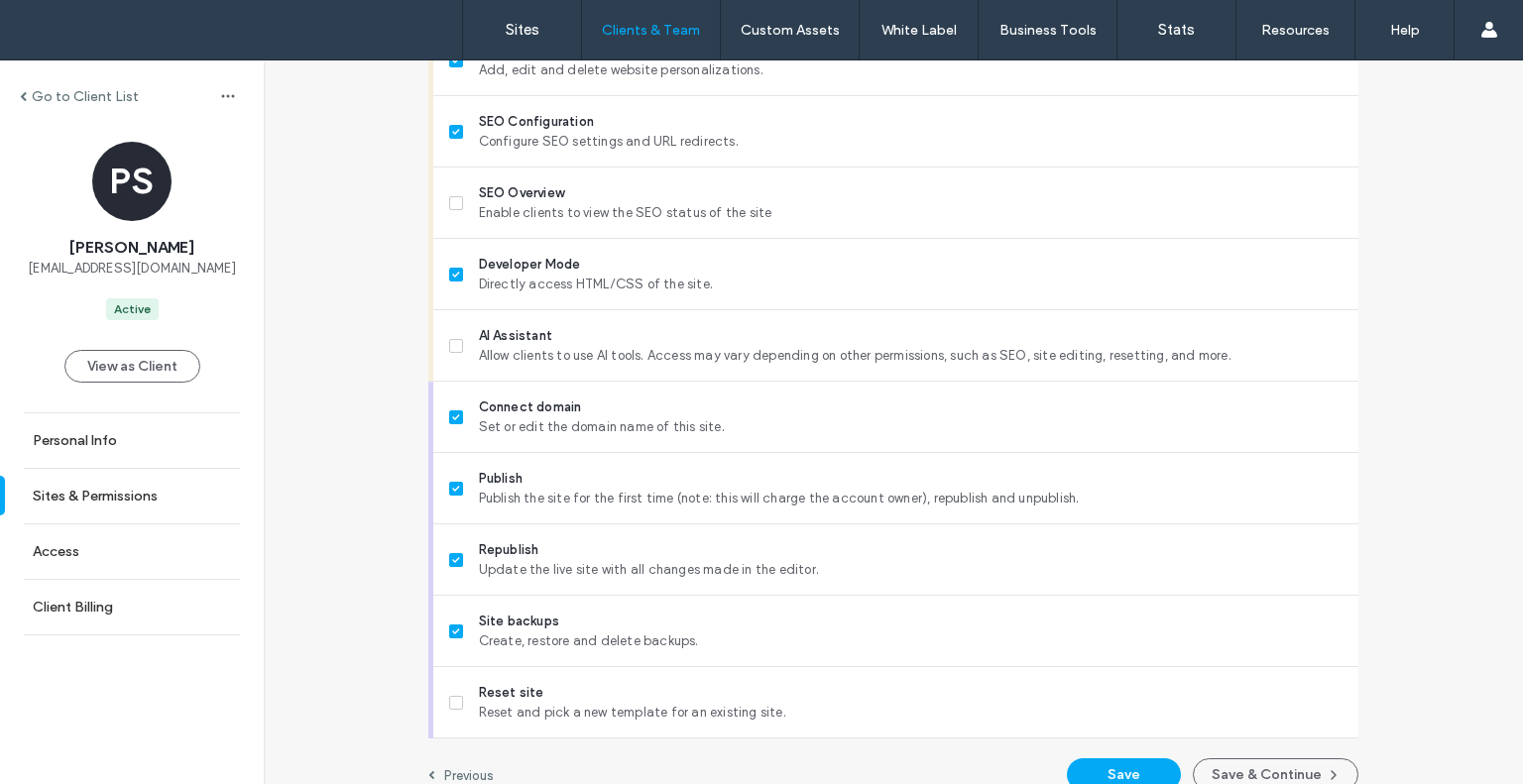 scroll, scrollTop: 1773, scrollLeft: 0, axis: vertical 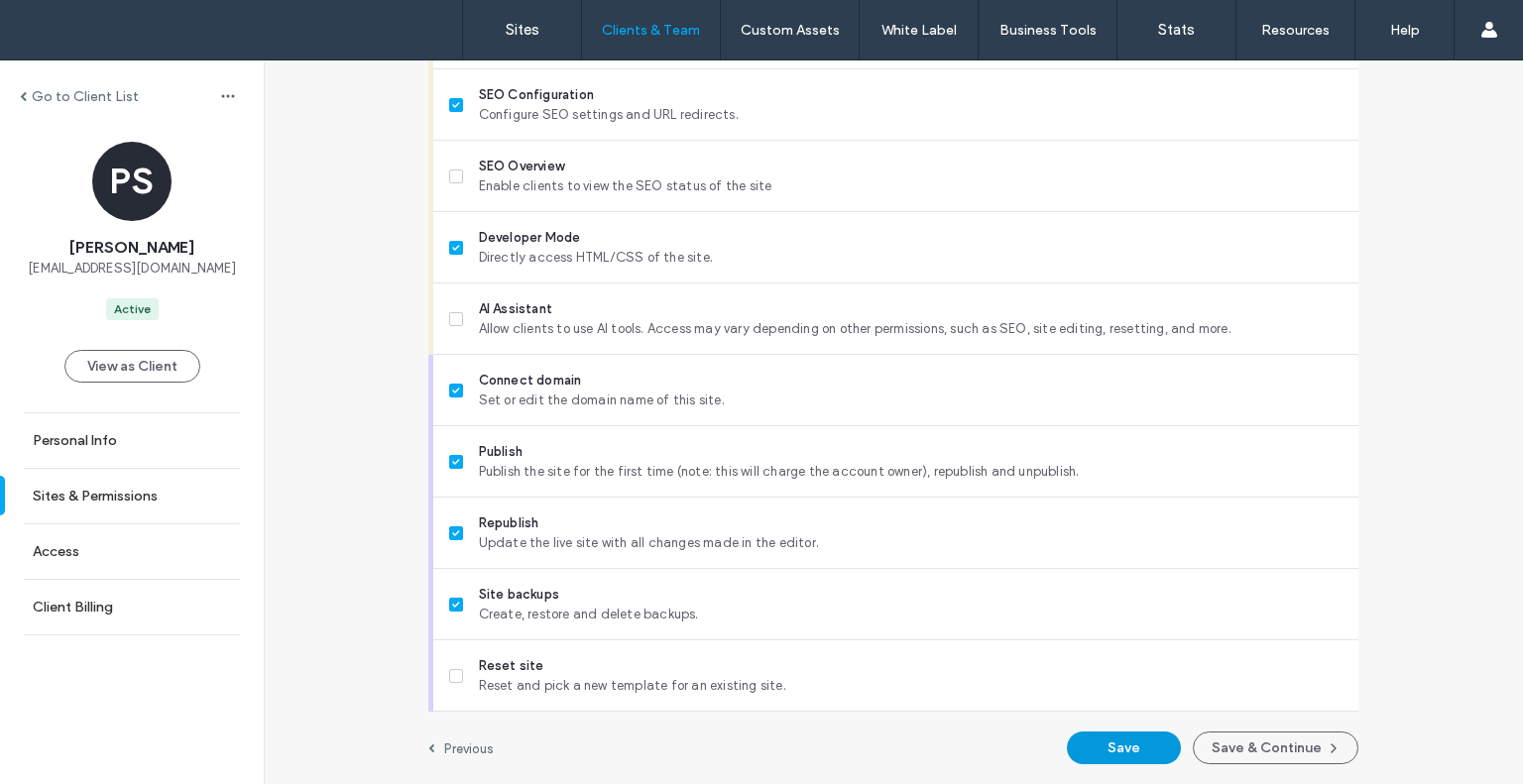 click on "Save" at bounding box center [1123, 747] 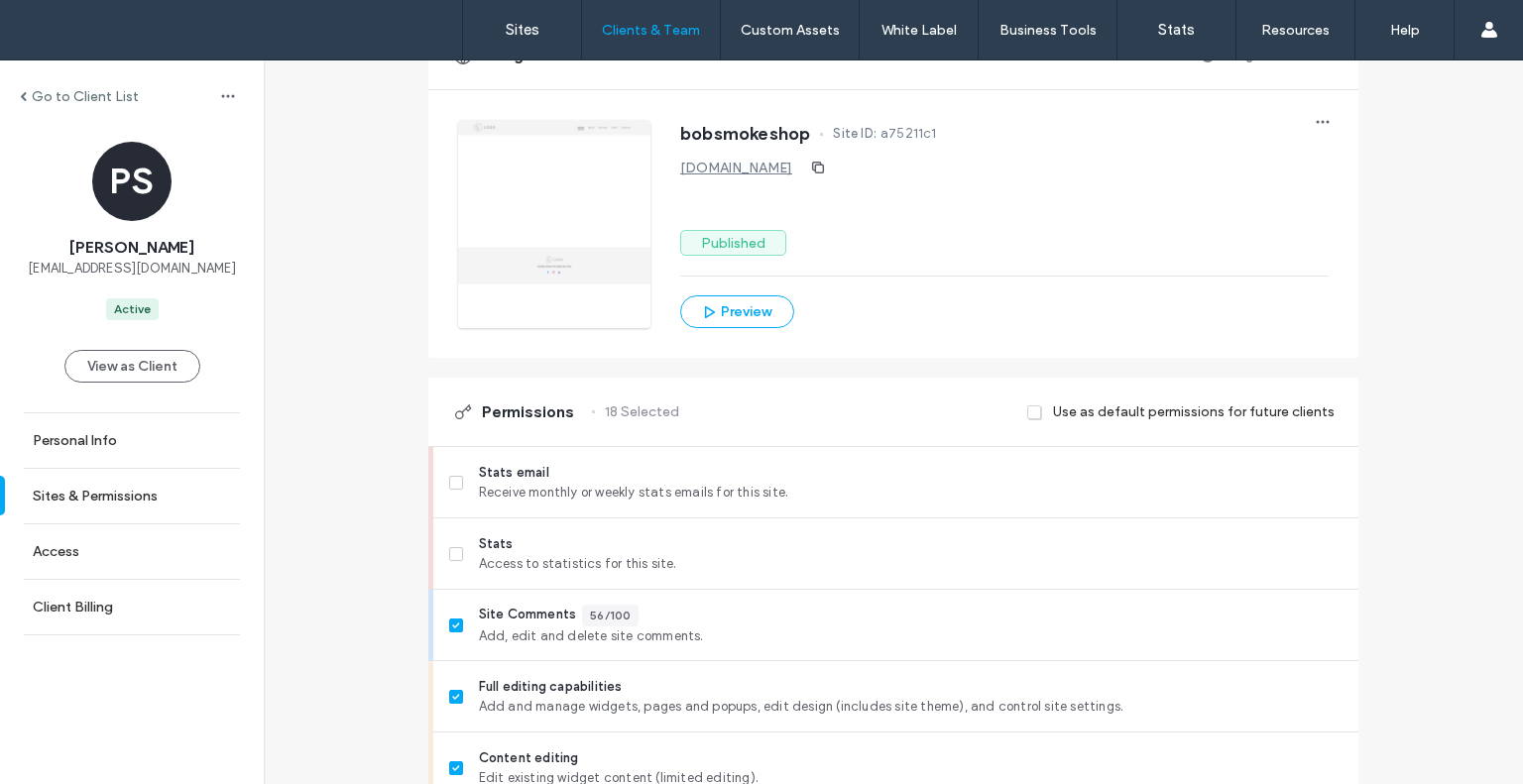 scroll, scrollTop: 0, scrollLeft: 0, axis: both 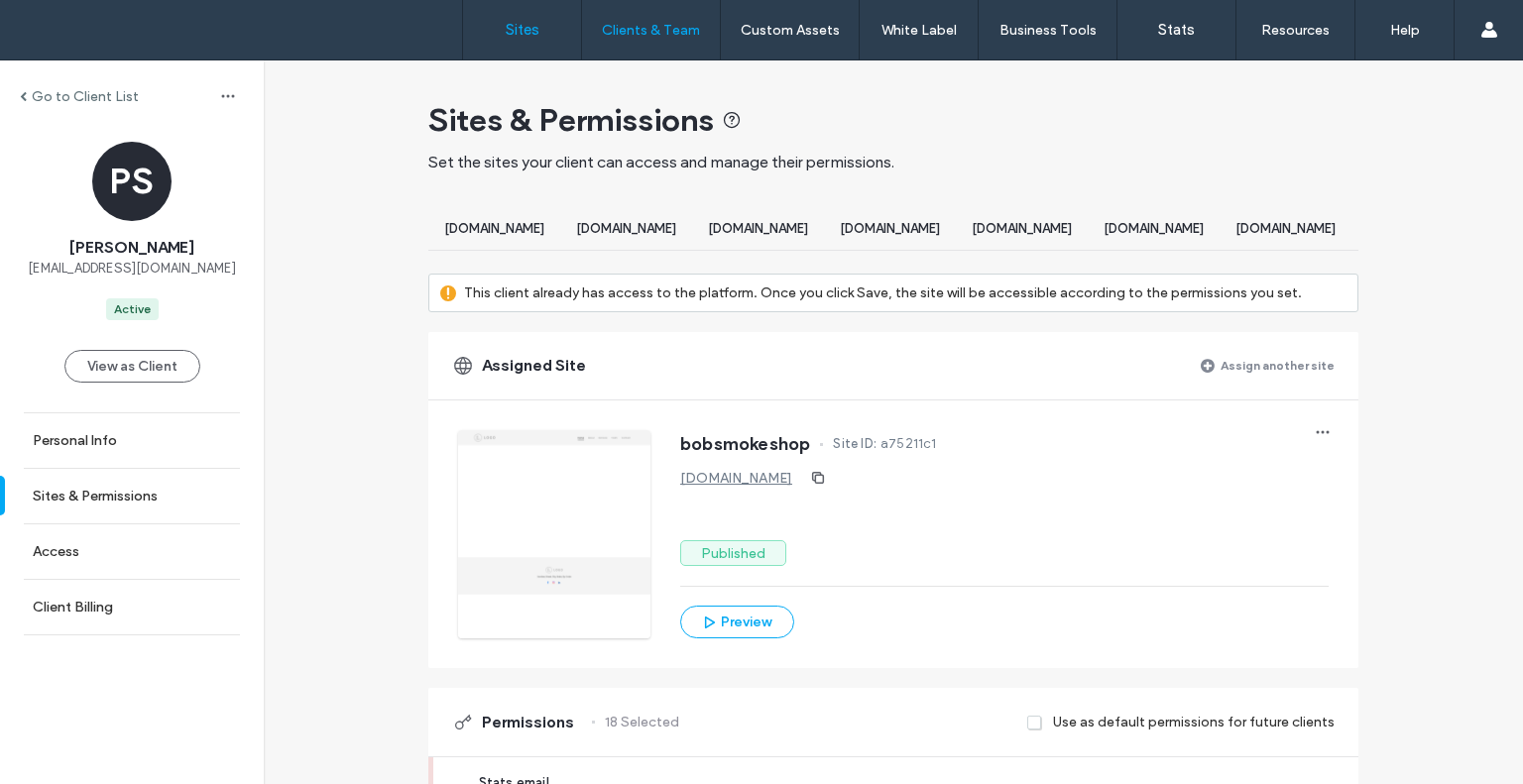 click on "Sites" at bounding box center [523, 30] 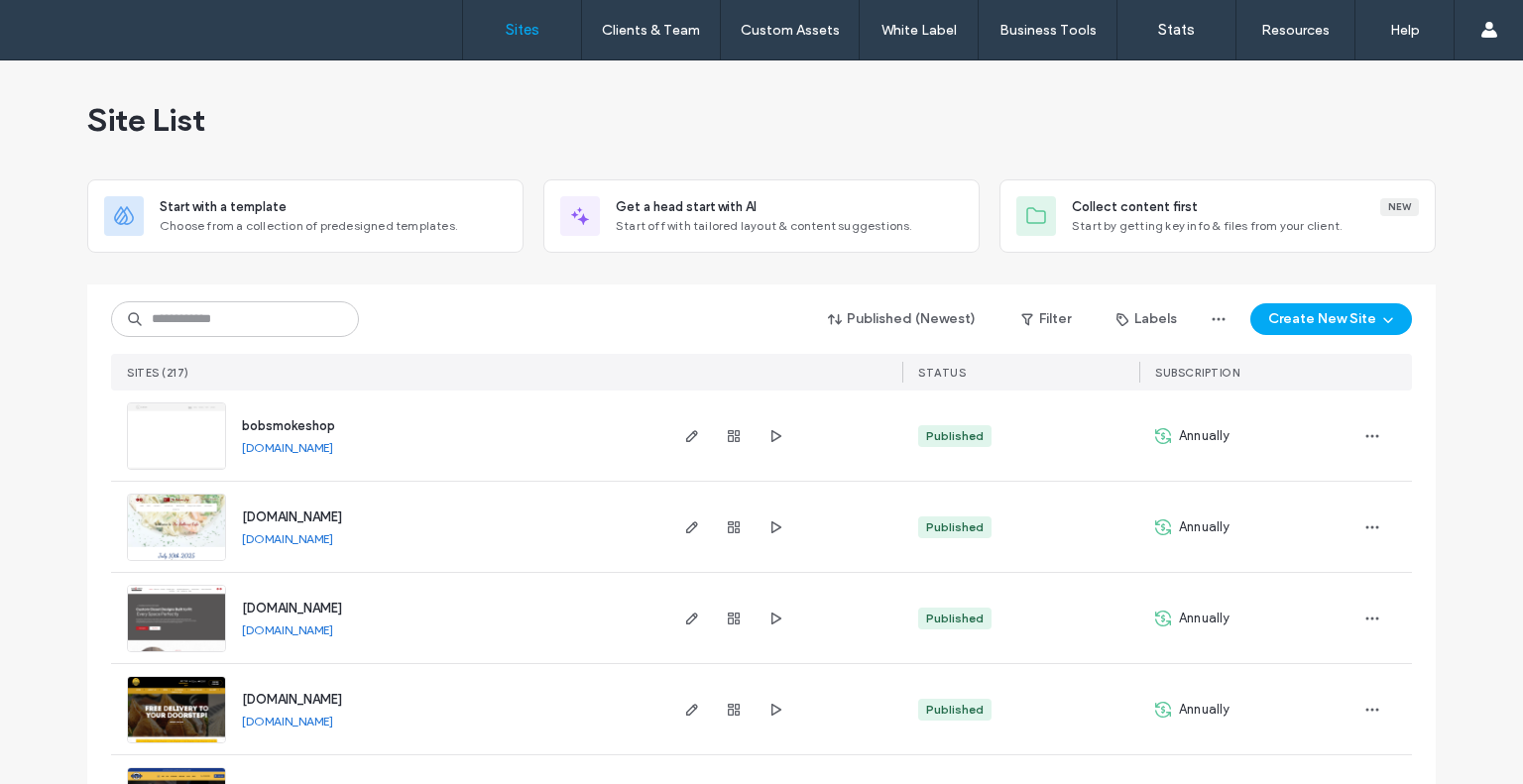 drag, startPoint x: 349, startPoint y: 423, endPoint x: 234, endPoint y: 423, distance: 115 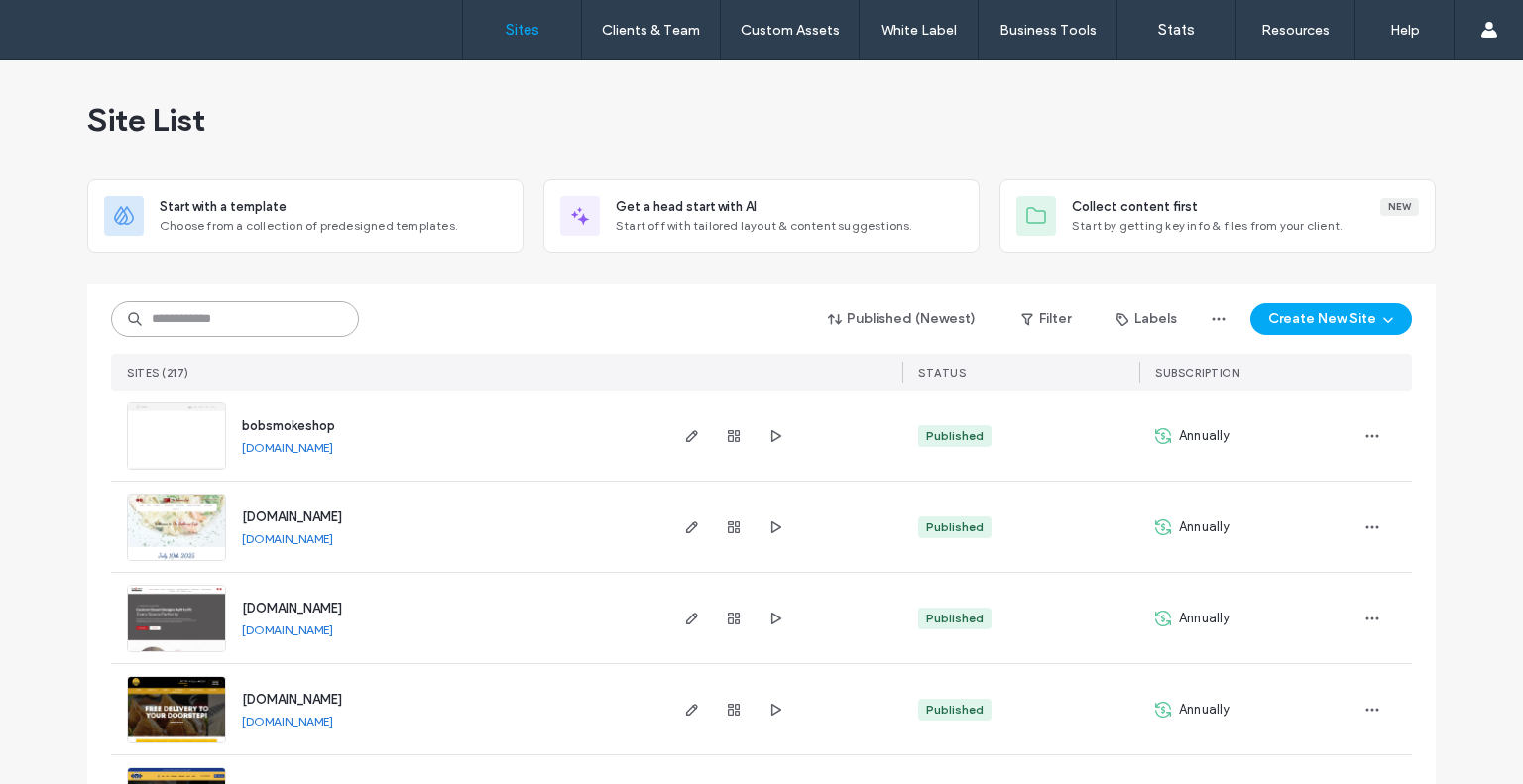 click at bounding box center (235, 319) 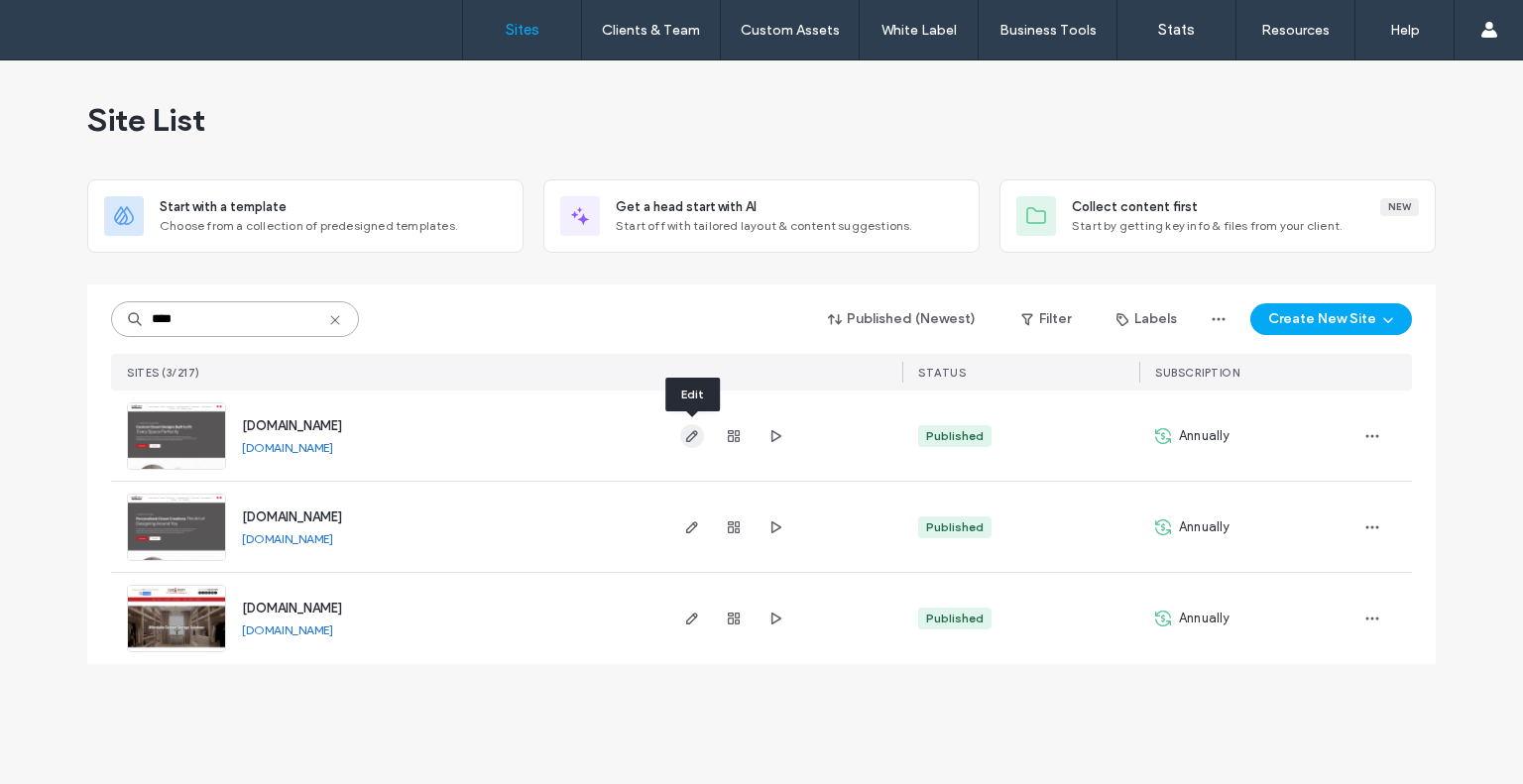 type on "****" 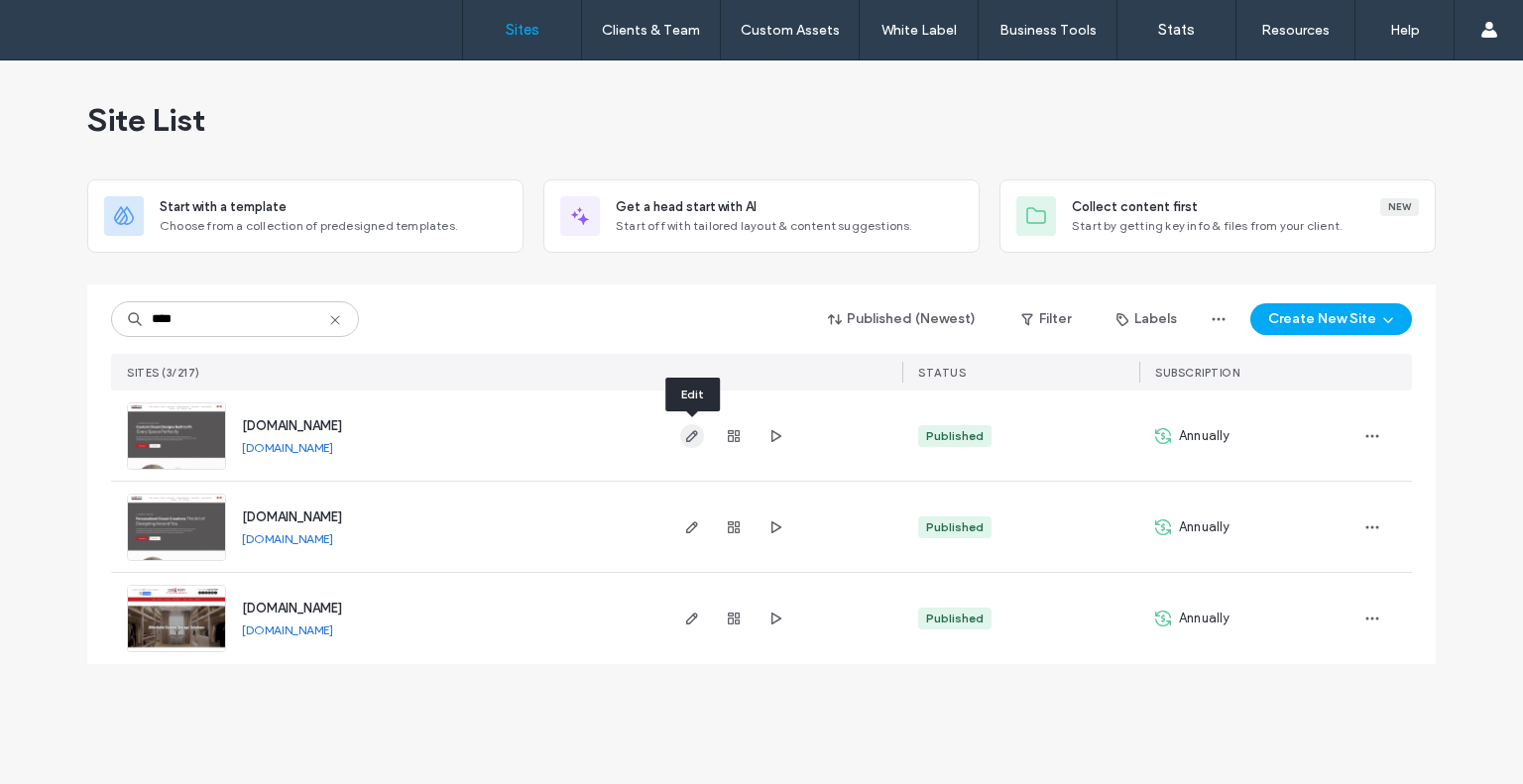 click at bounding box center (692, 436) 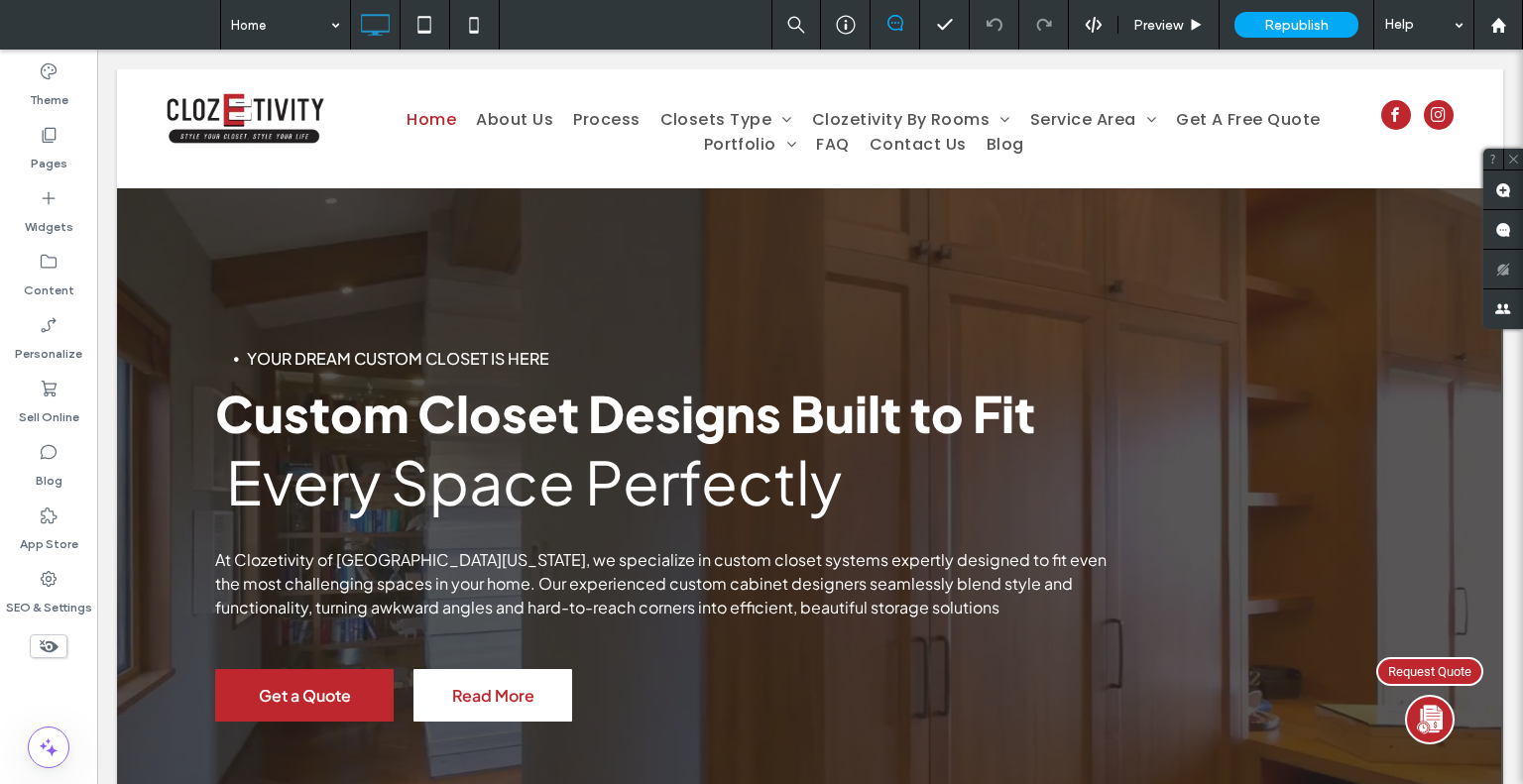 scroll, scrollTop: 5031, scrollLeft: 0, axis: vertical 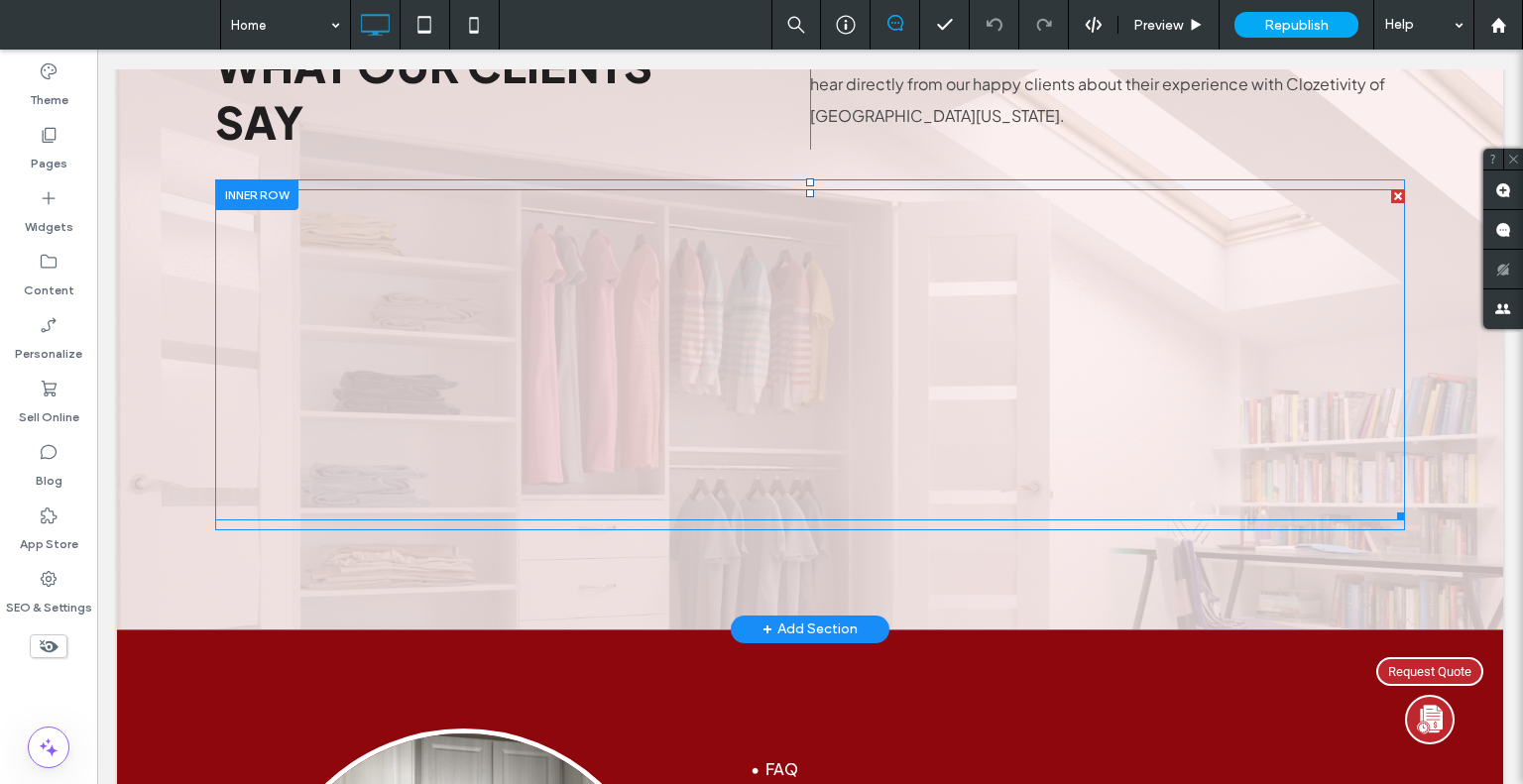 click at bounding box center (810, 355) 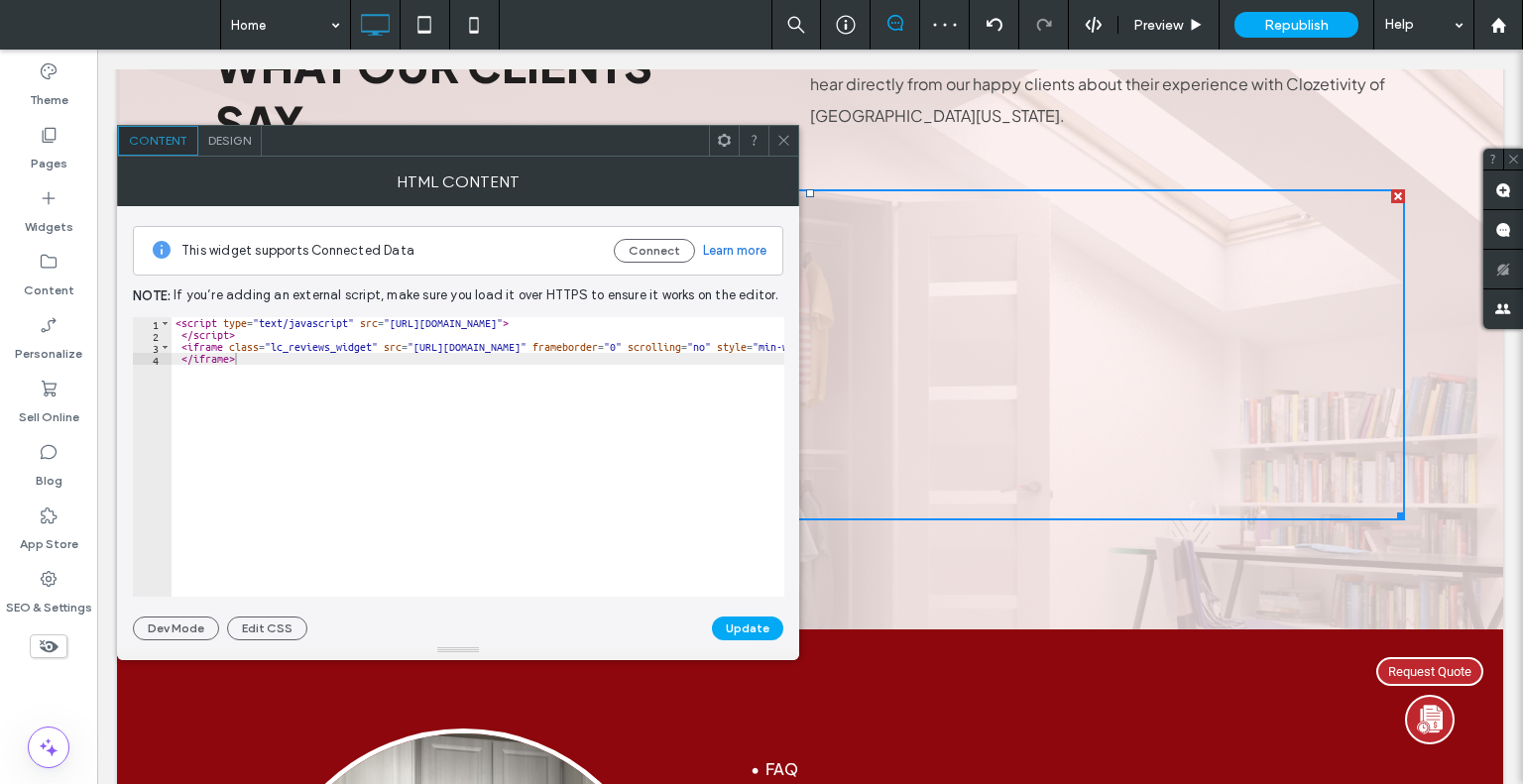 click on "< script   type = "text/javascript"   src = "[URL][DOMAIN_NAME]" >   </ script >   < iframe   class = "lc_reviews_widget"   src = "[URL][DOMAIN_NAME]"   frameborder = "0"   scrolling = "no"   style = "min-width: 100%; width: 100%;" >   </ iframe >" at bounding box center (845, 462) 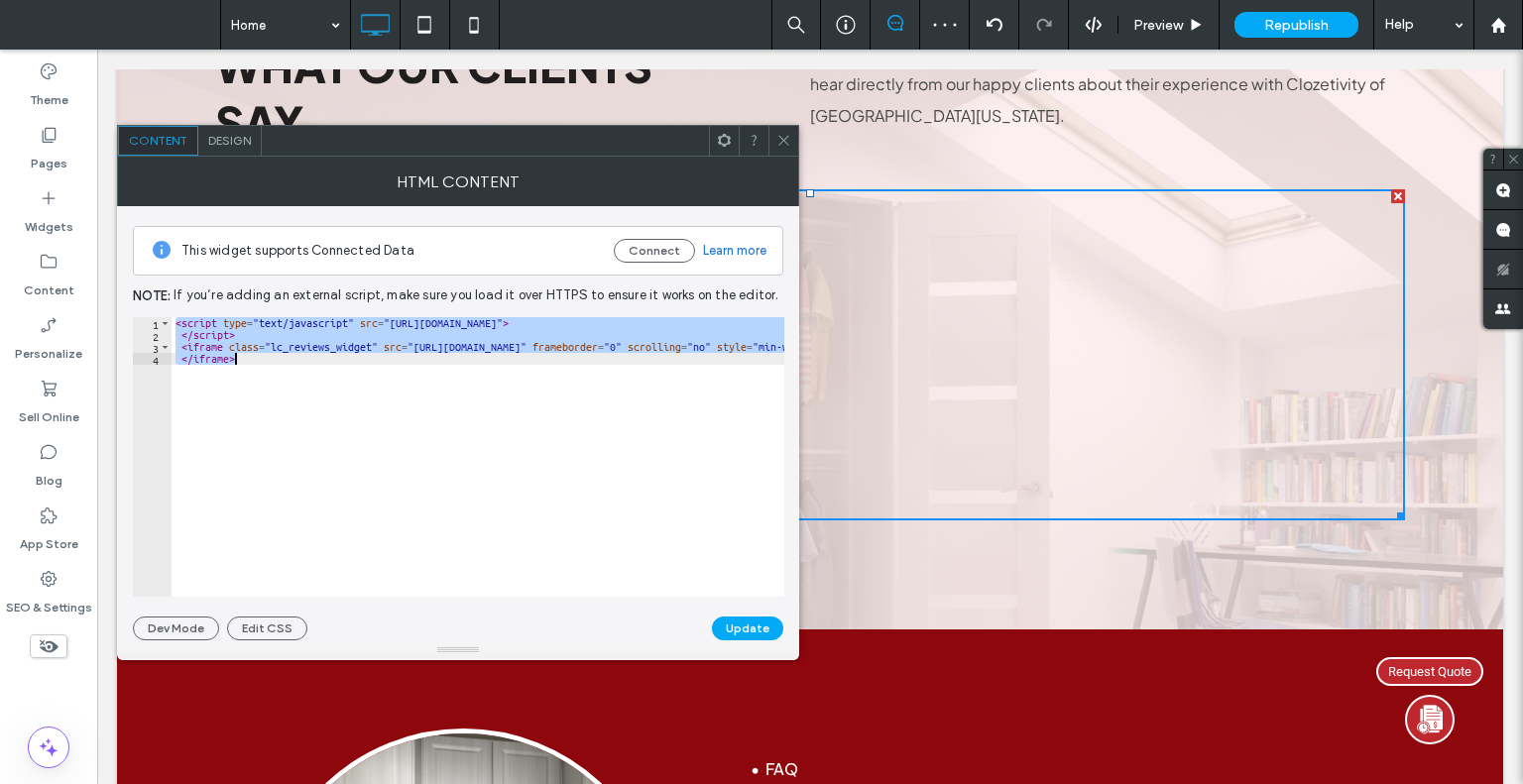 paste on "**********" 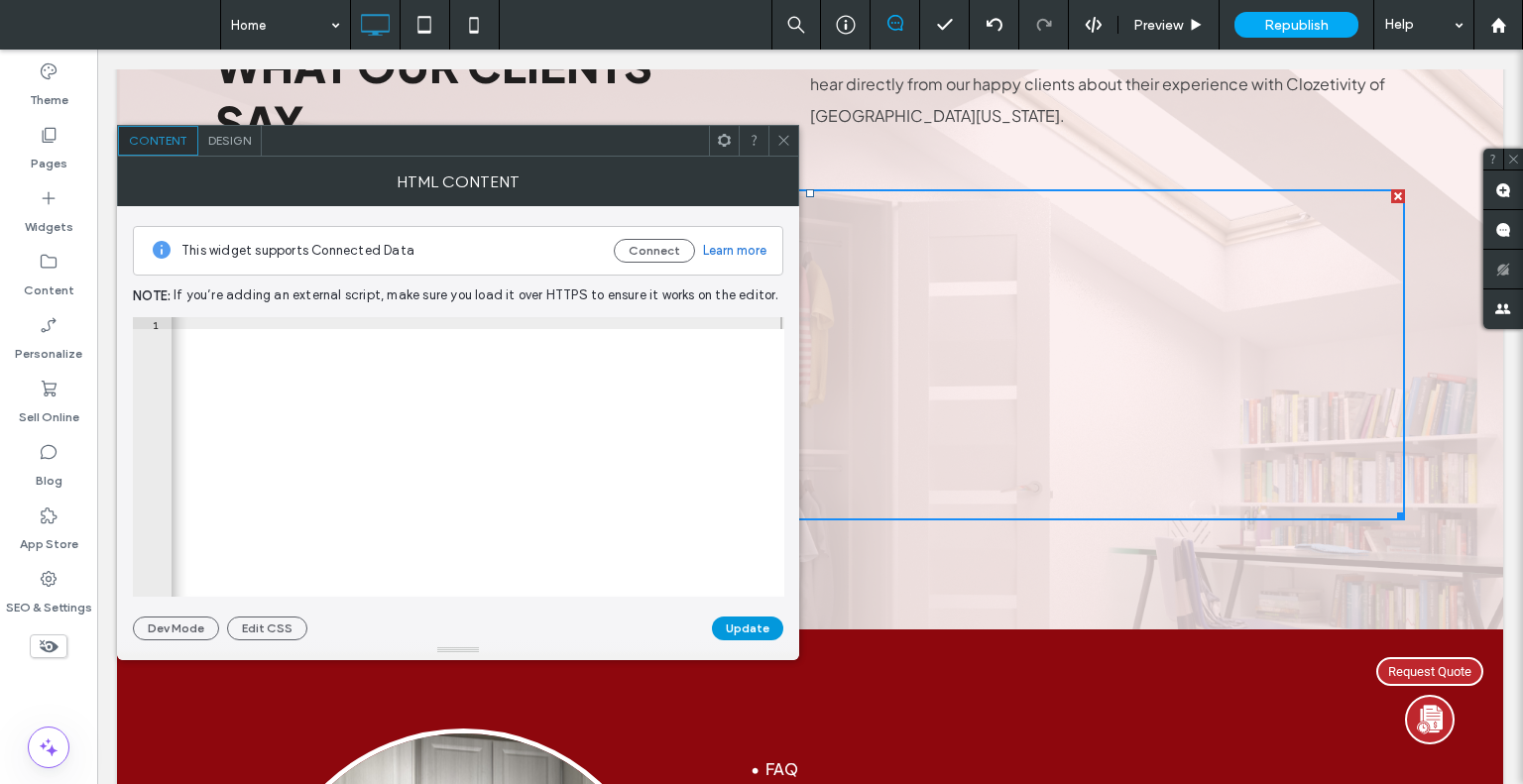 click on "Update" at bounding box center (748, 628) 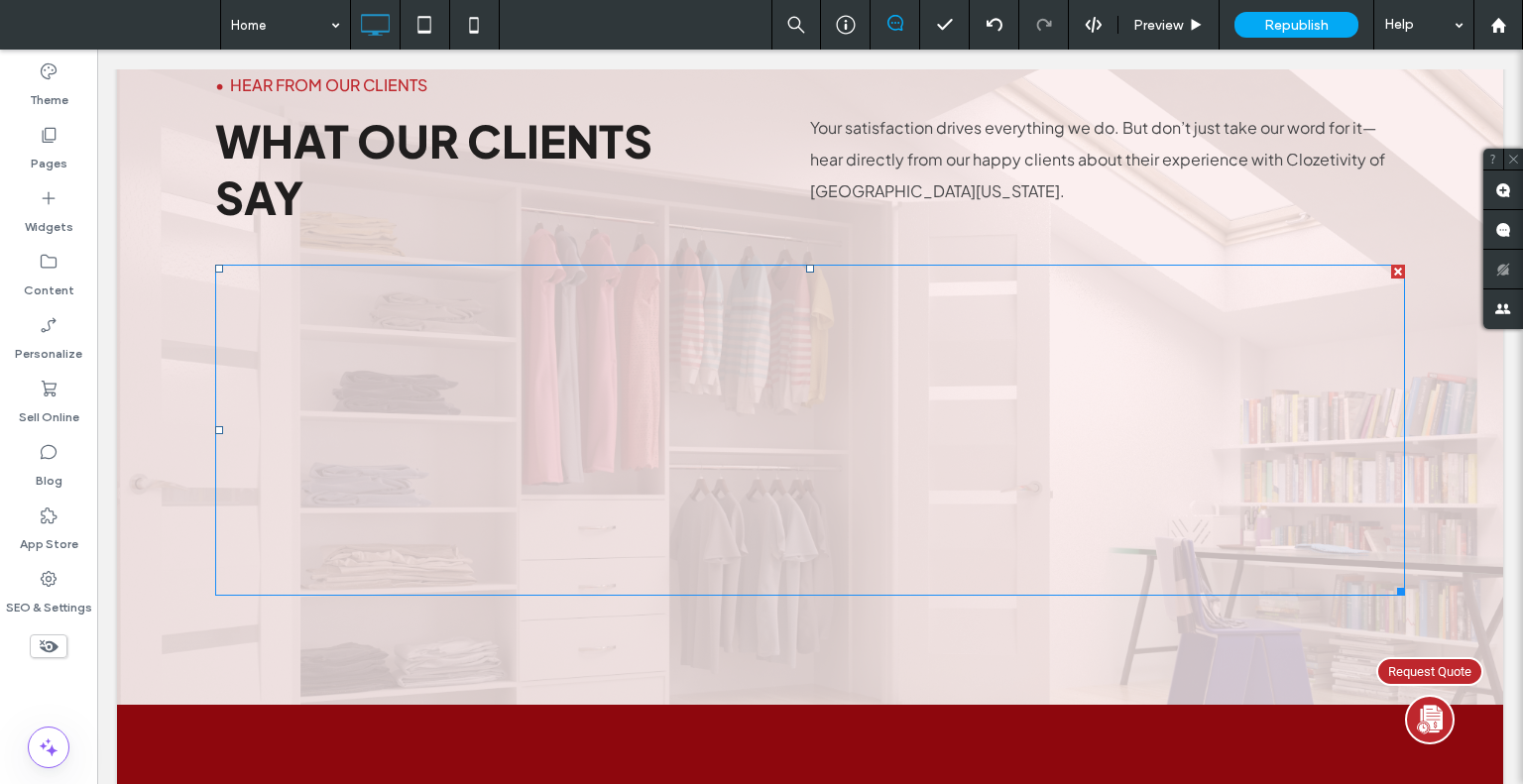 scroll, scrollTop: 5741, scrollLeft: 0, axis: vertical 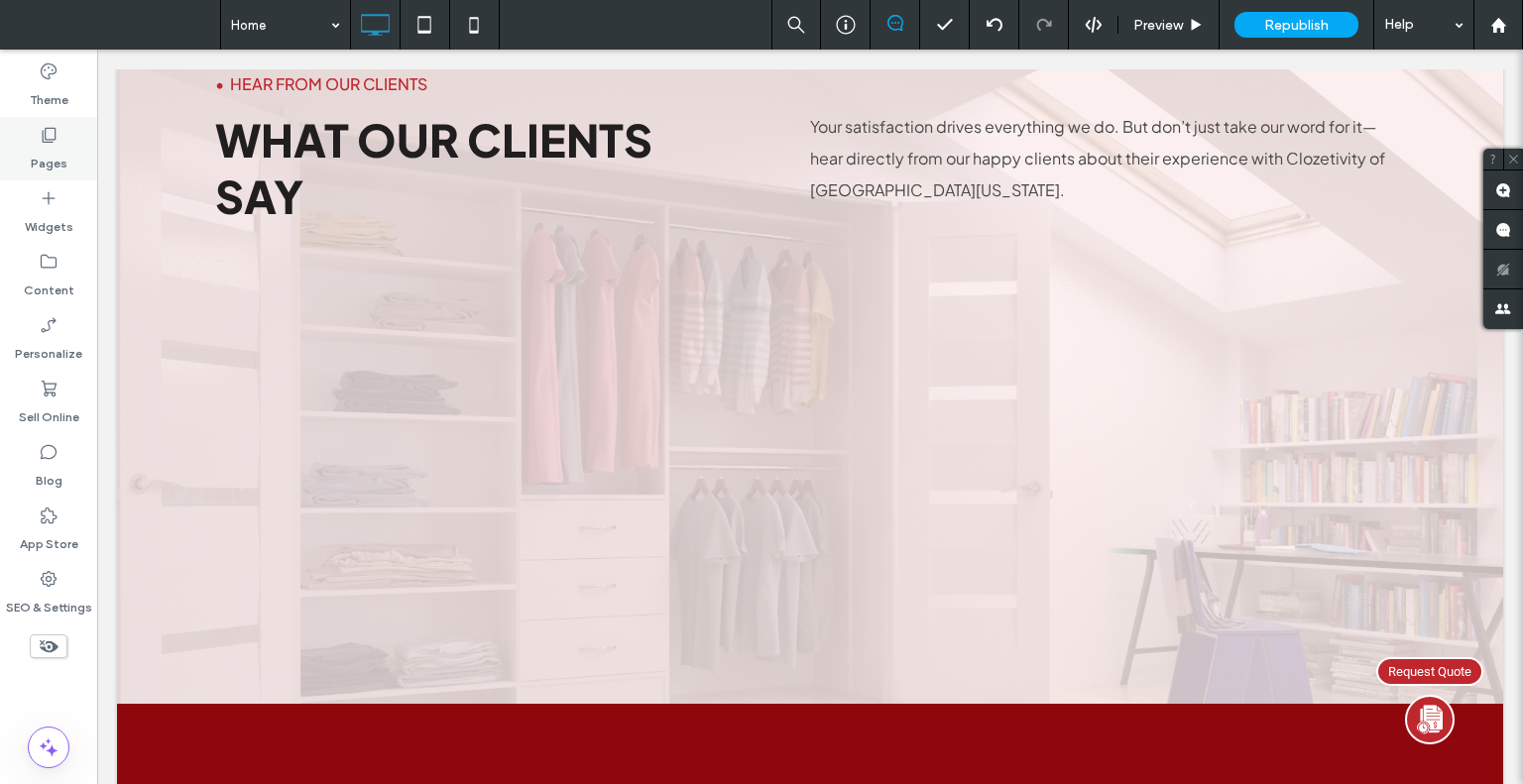 click on "Pages" at bounding box center [49, 159] 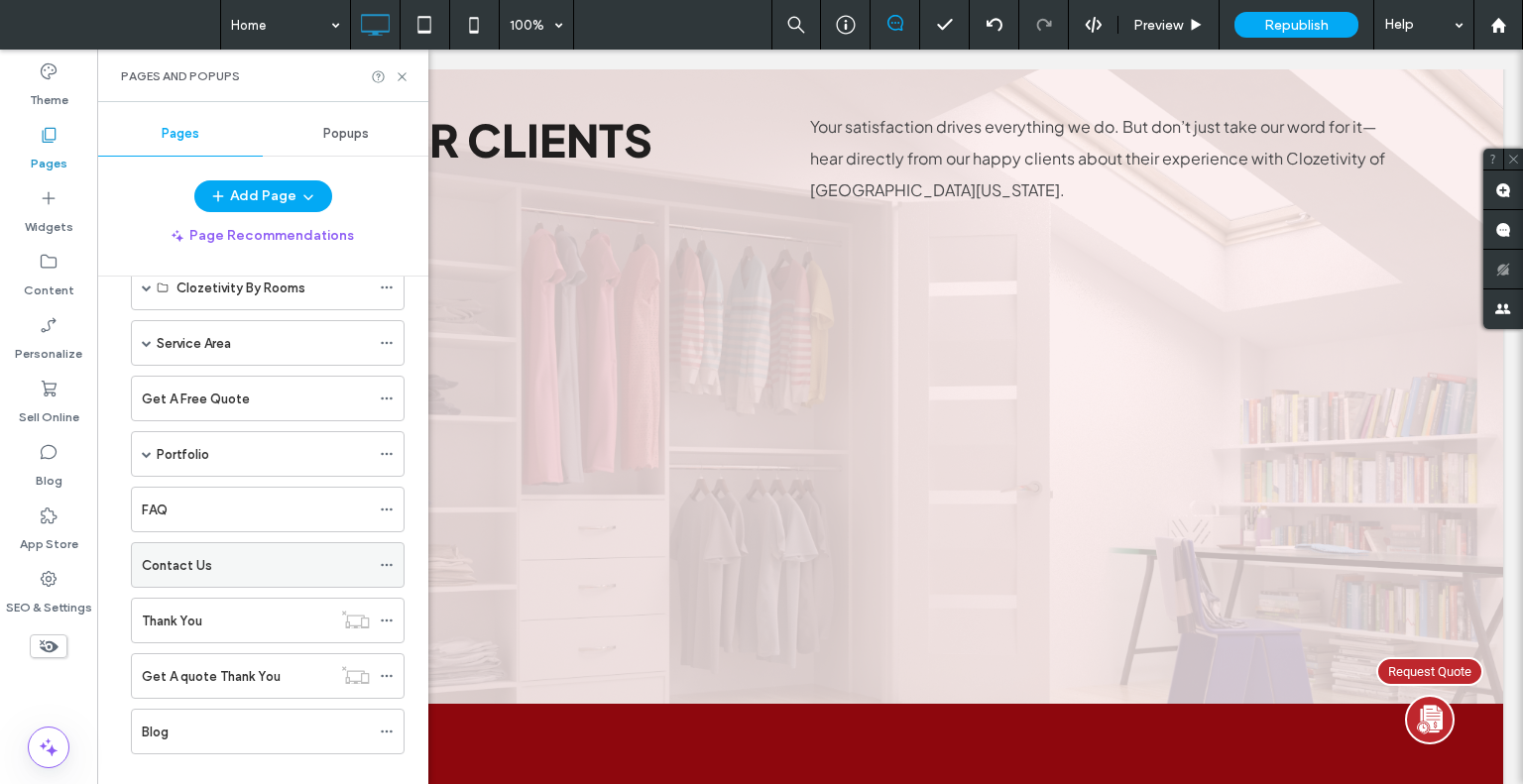 scroll, scrollTop: 269, scrollLeft: 0, axis: vertical 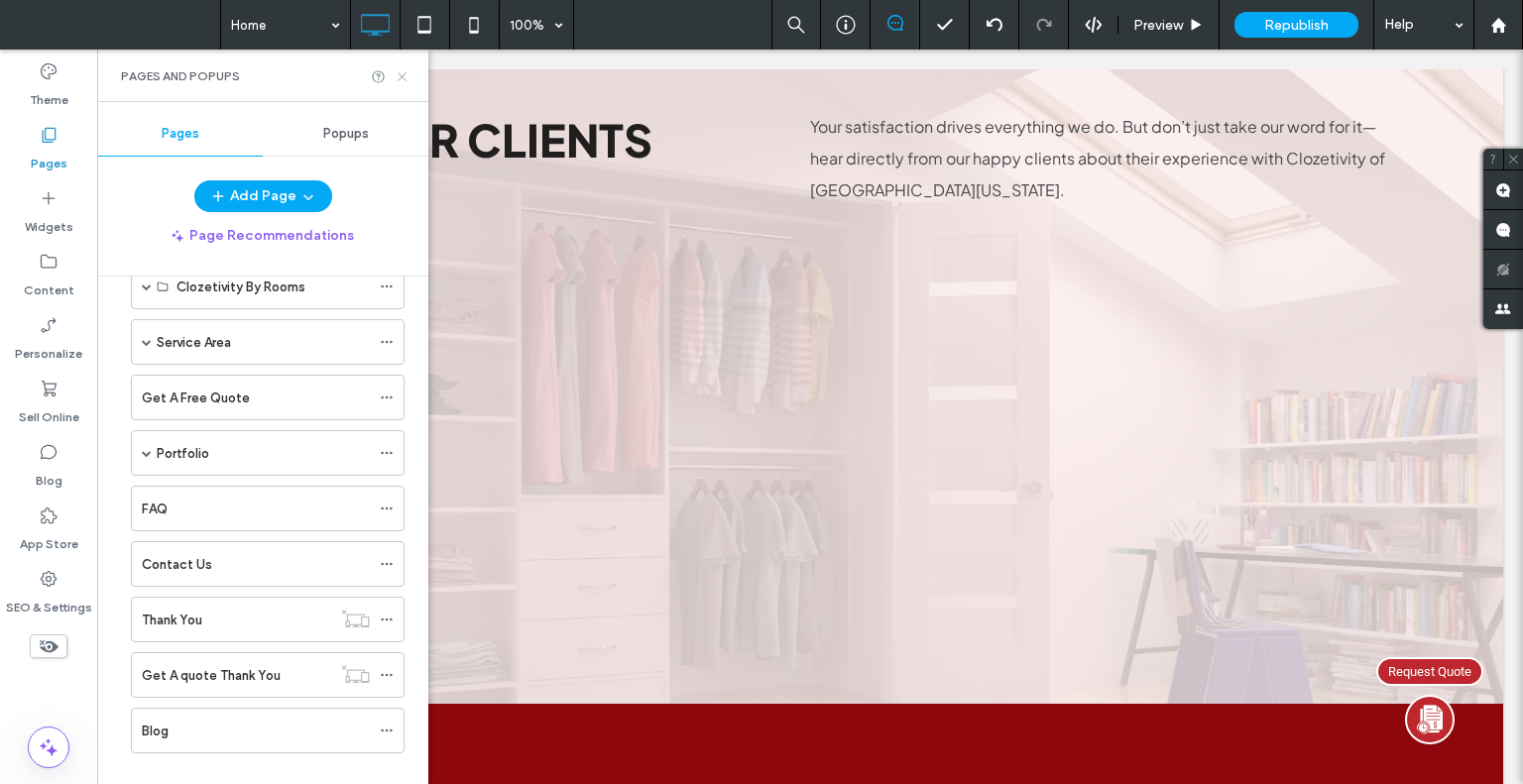 click 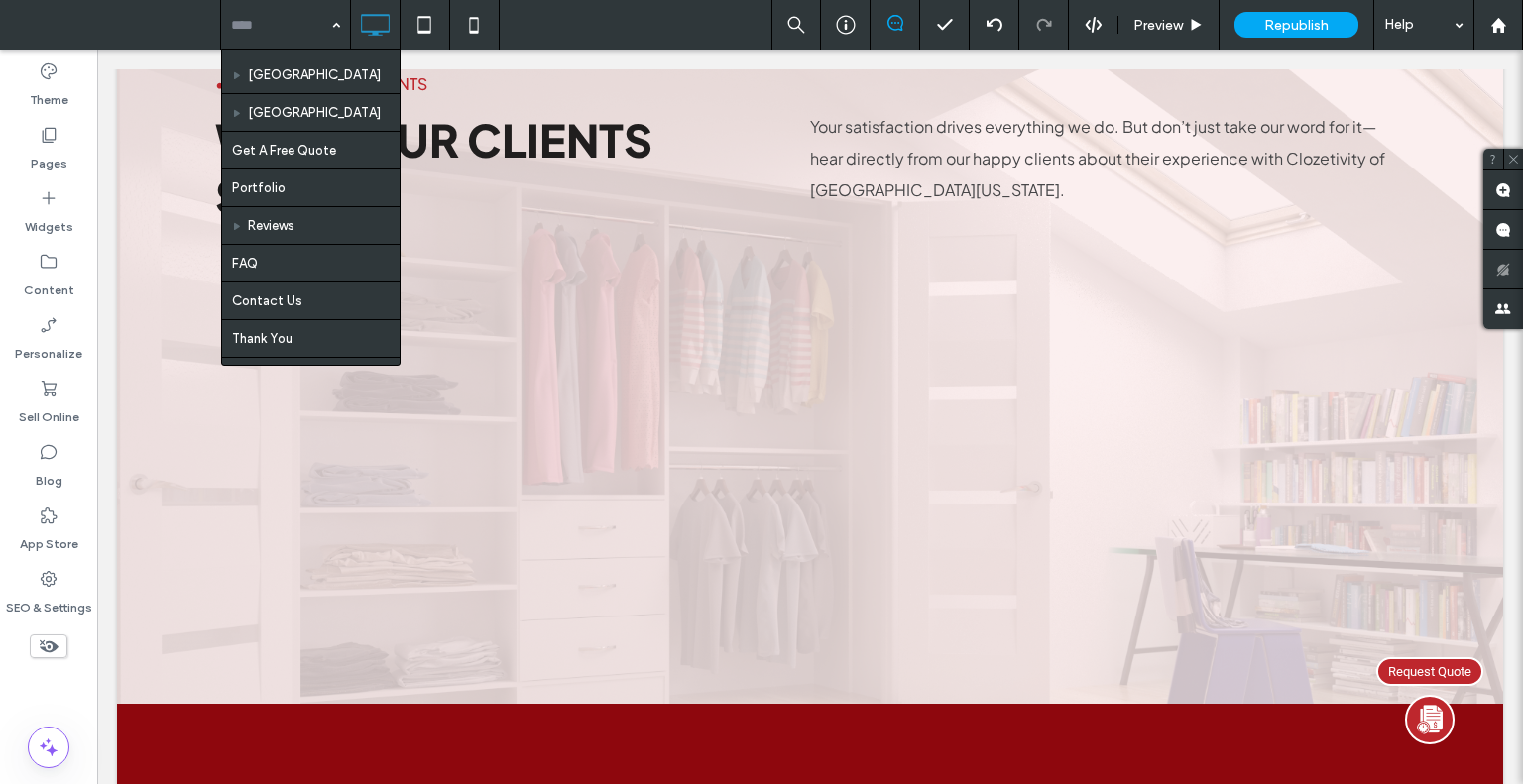 scroll, scrollTop: 785, scrollLeft: 0, axis: vertical 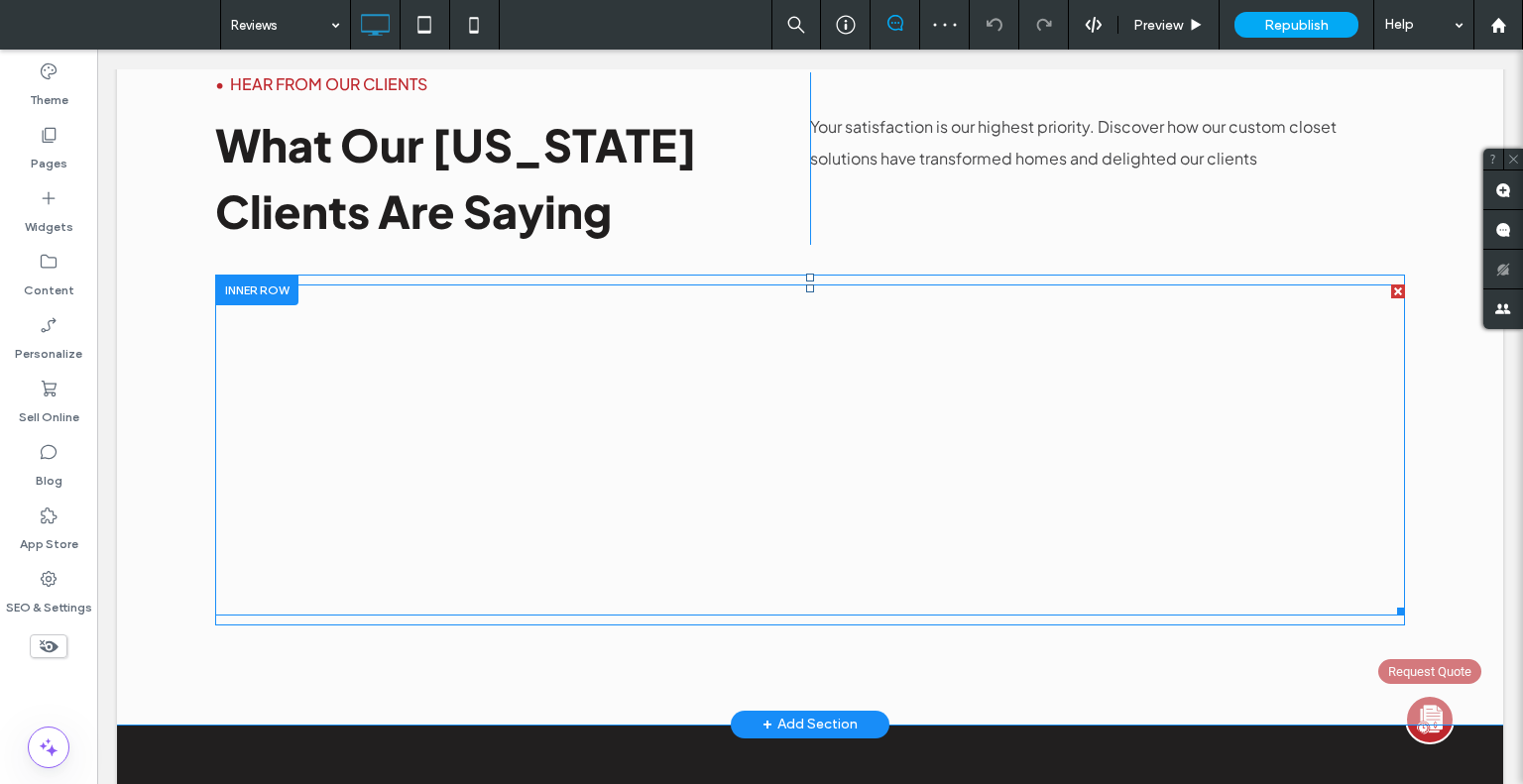 click at bounding box center (810, 450) 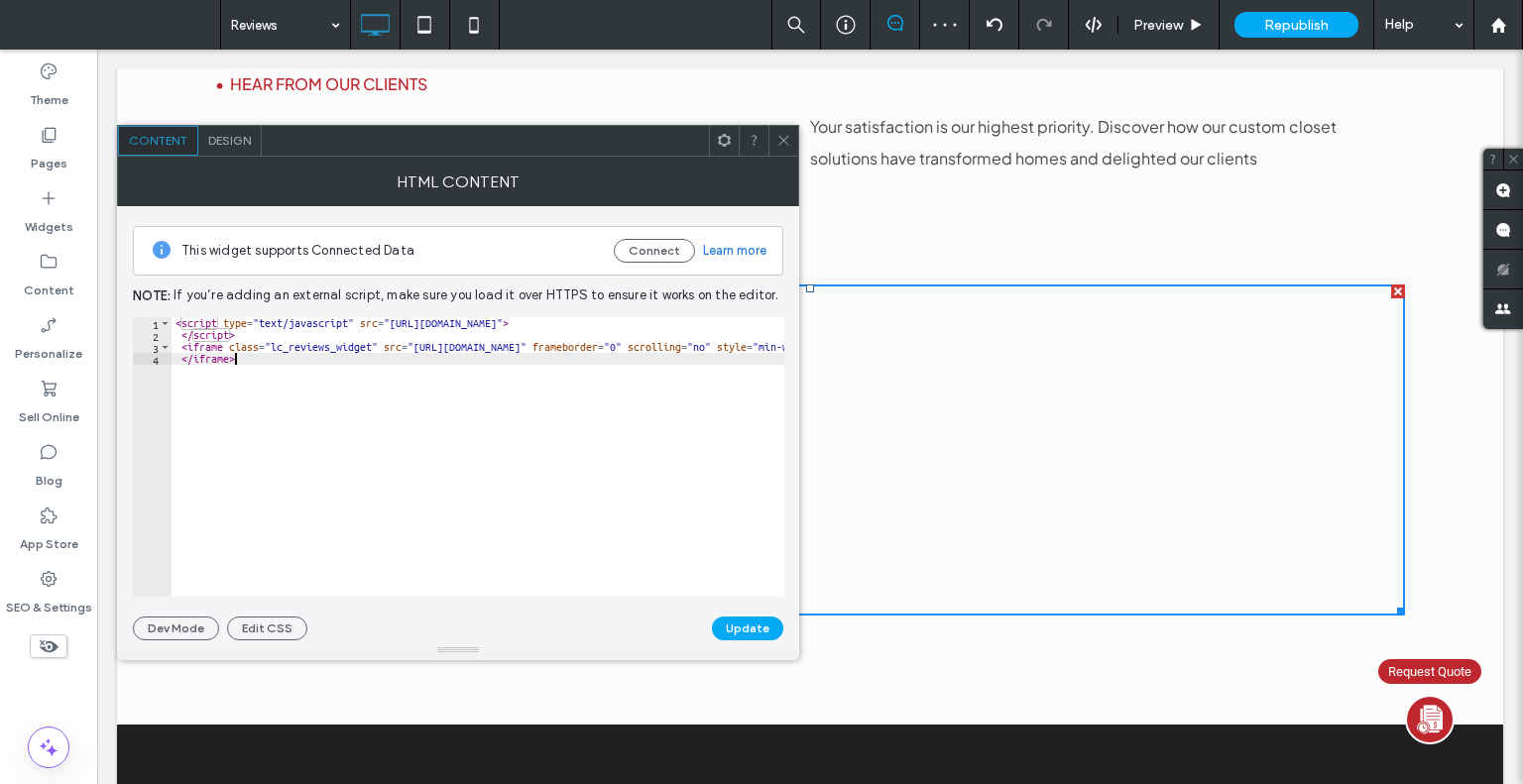 click on "< script   type = "text/javascript"   src = "[URL][DOMAIN_NAME]" >   </ script >   < iframe   class = "lc_reviews_widget"   src = "[URL][DOMAIN_NAME]"   frameborder = "0"   scrolling = "no"   style = "min-width: 100%; width: 100%;" >   </ iframe >" at bounding box center [845, 469] 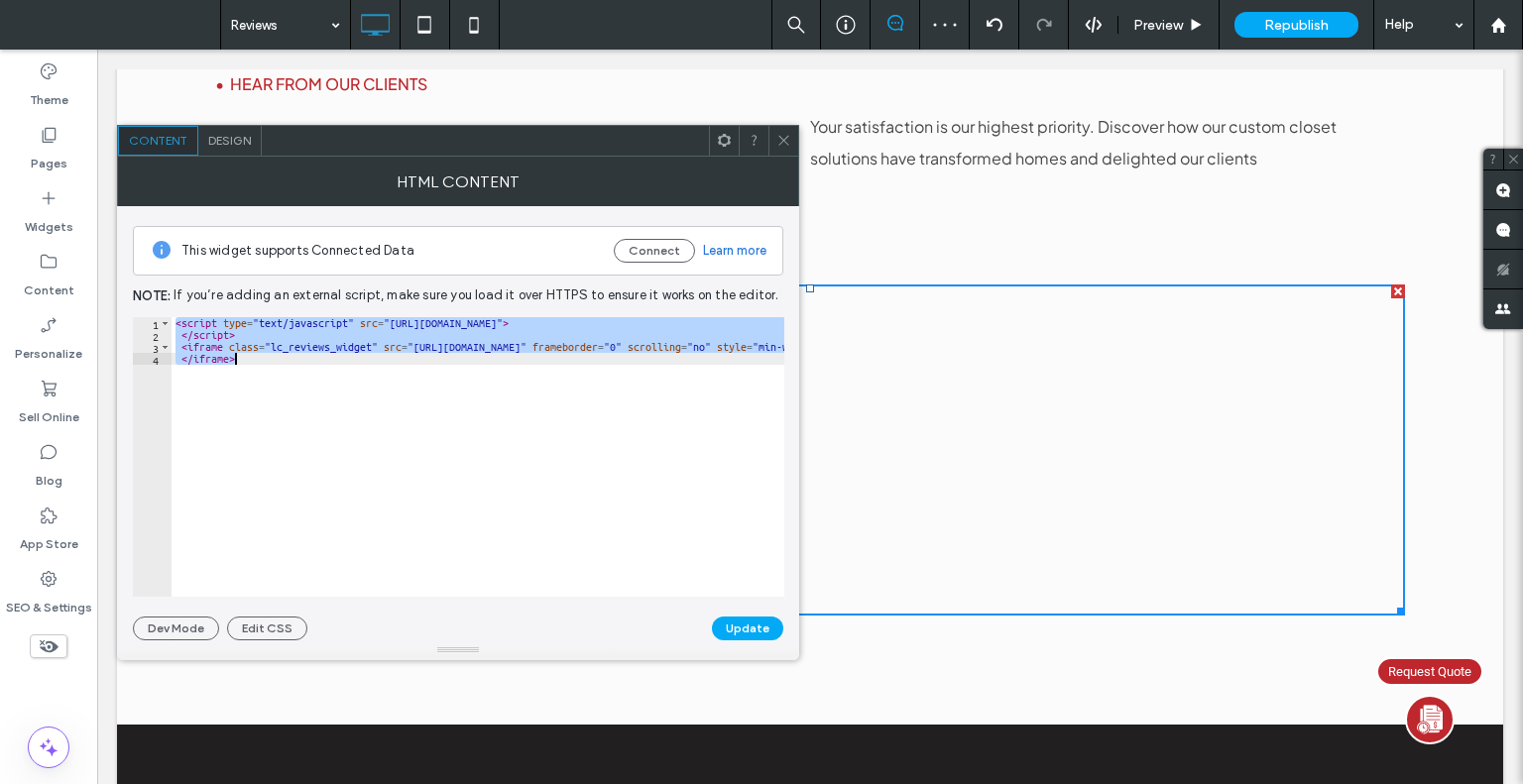 paste on "**********" 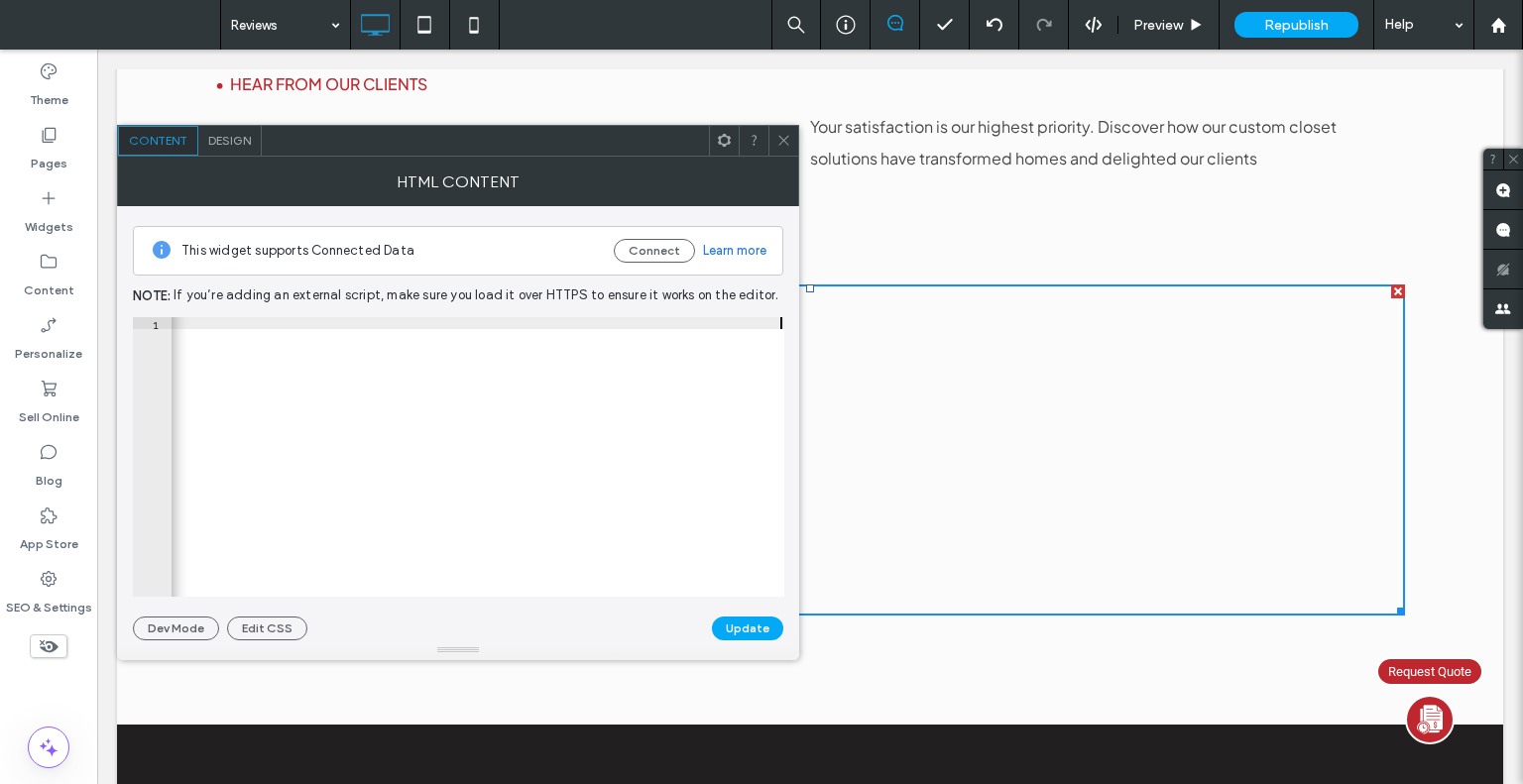scroll, scrollTop: 0, scrollLeft: 1424, axis: horizontal 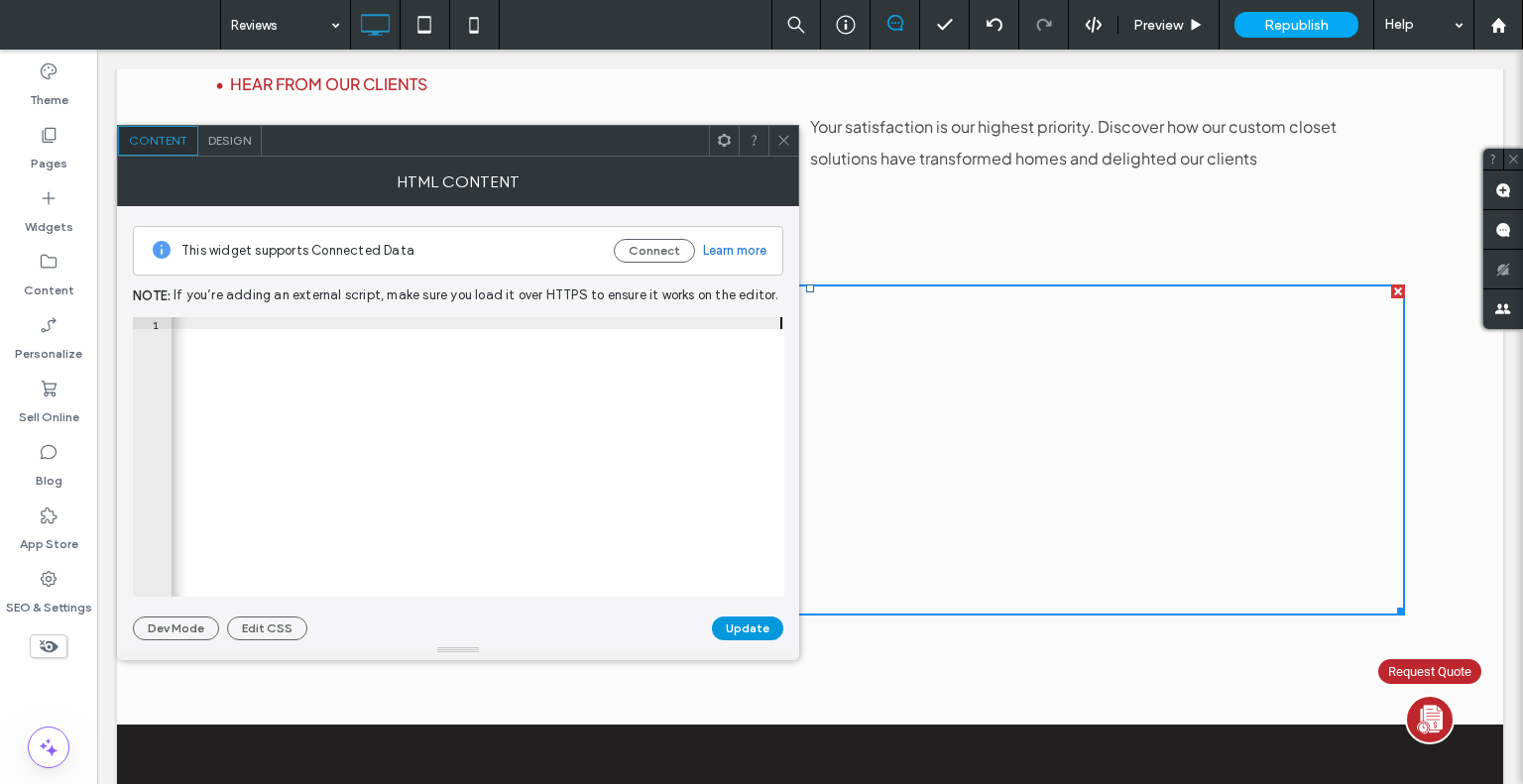 click on "Update" at bounding box center (748, 628) 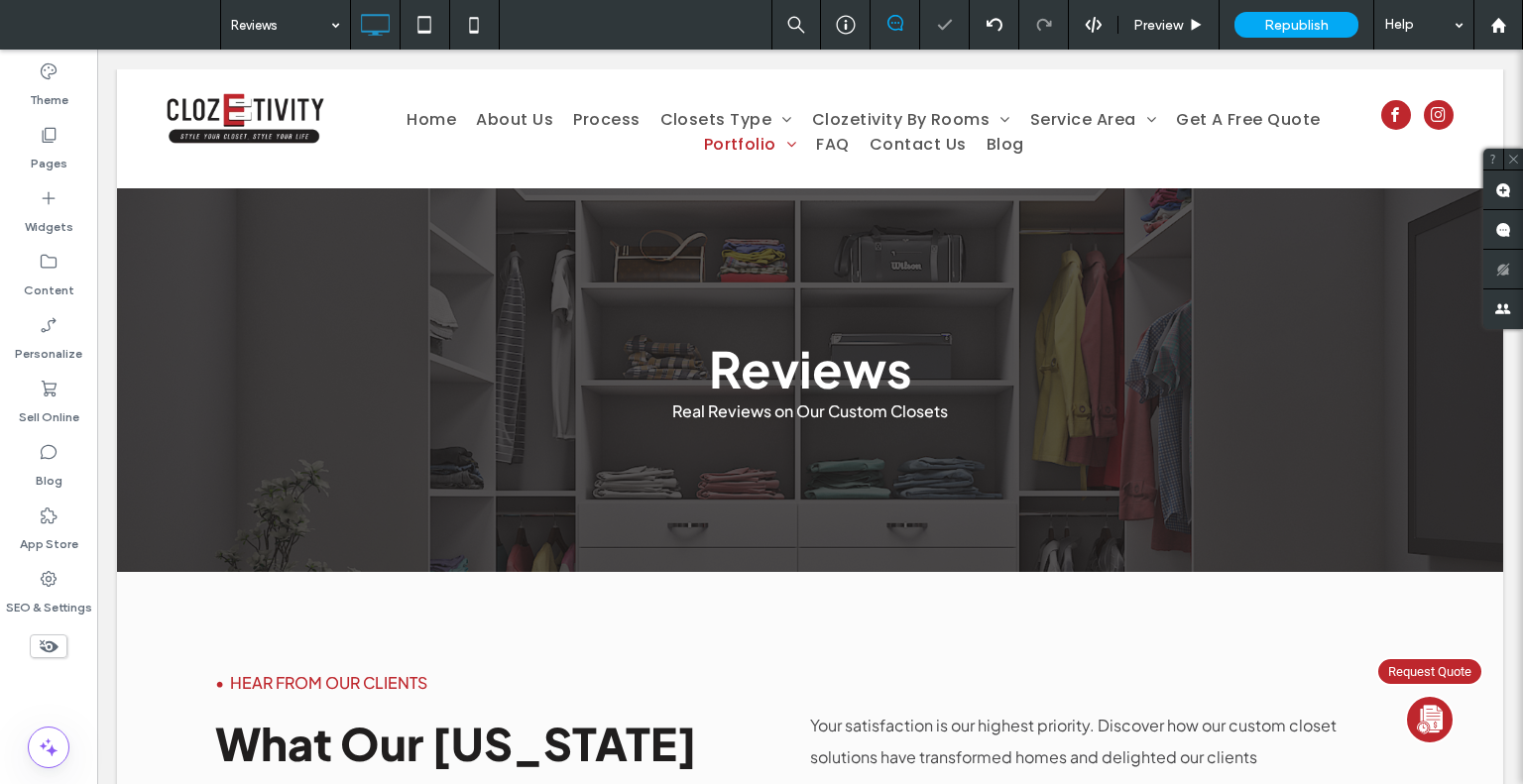 scroll, scrollTop: 0, scrollLeft: 0, axis: both 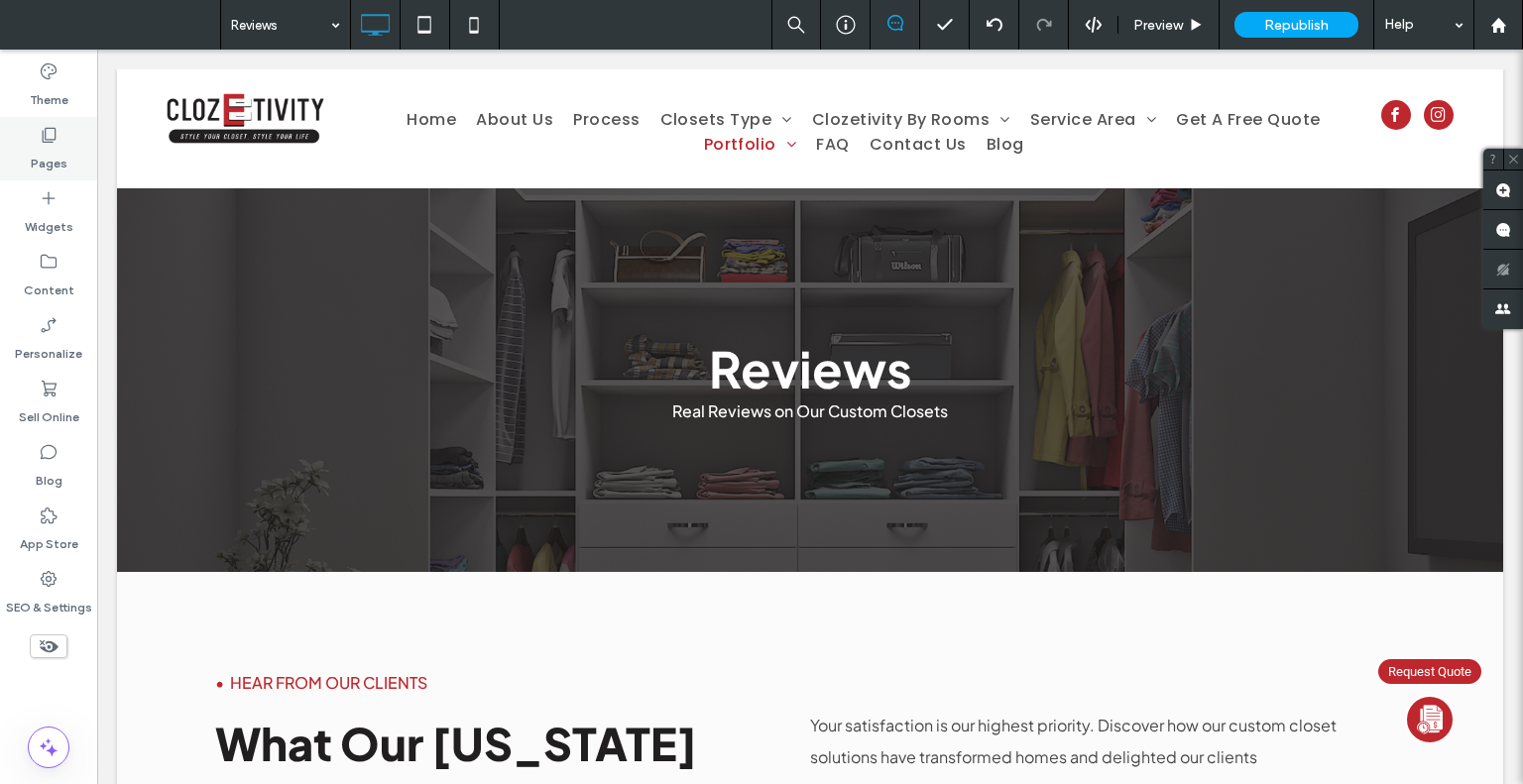 click on "Pages" at bounding box center (49, 159) 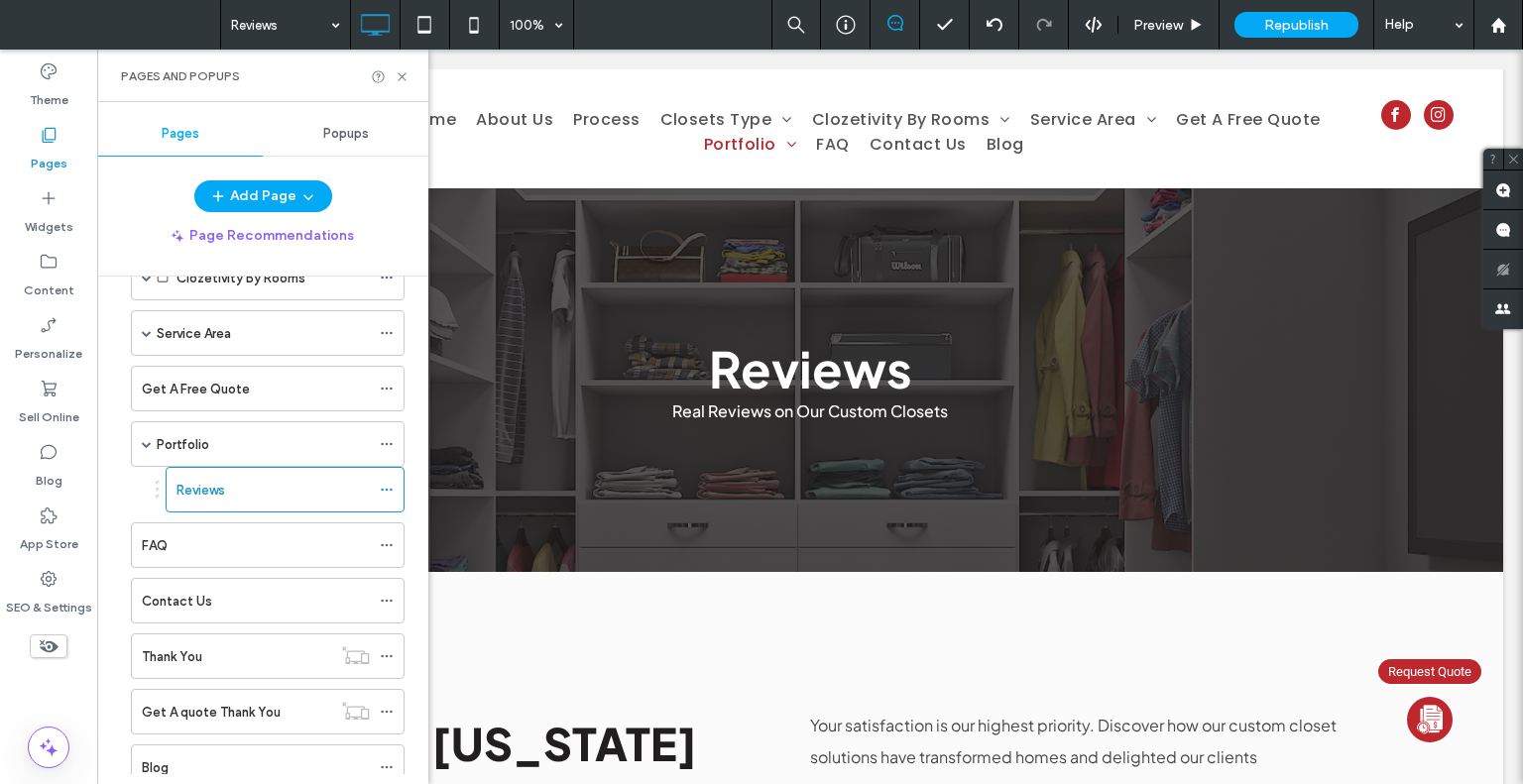 scroll, scrollTop: 320, scrollLeft: 0, axis: vertical 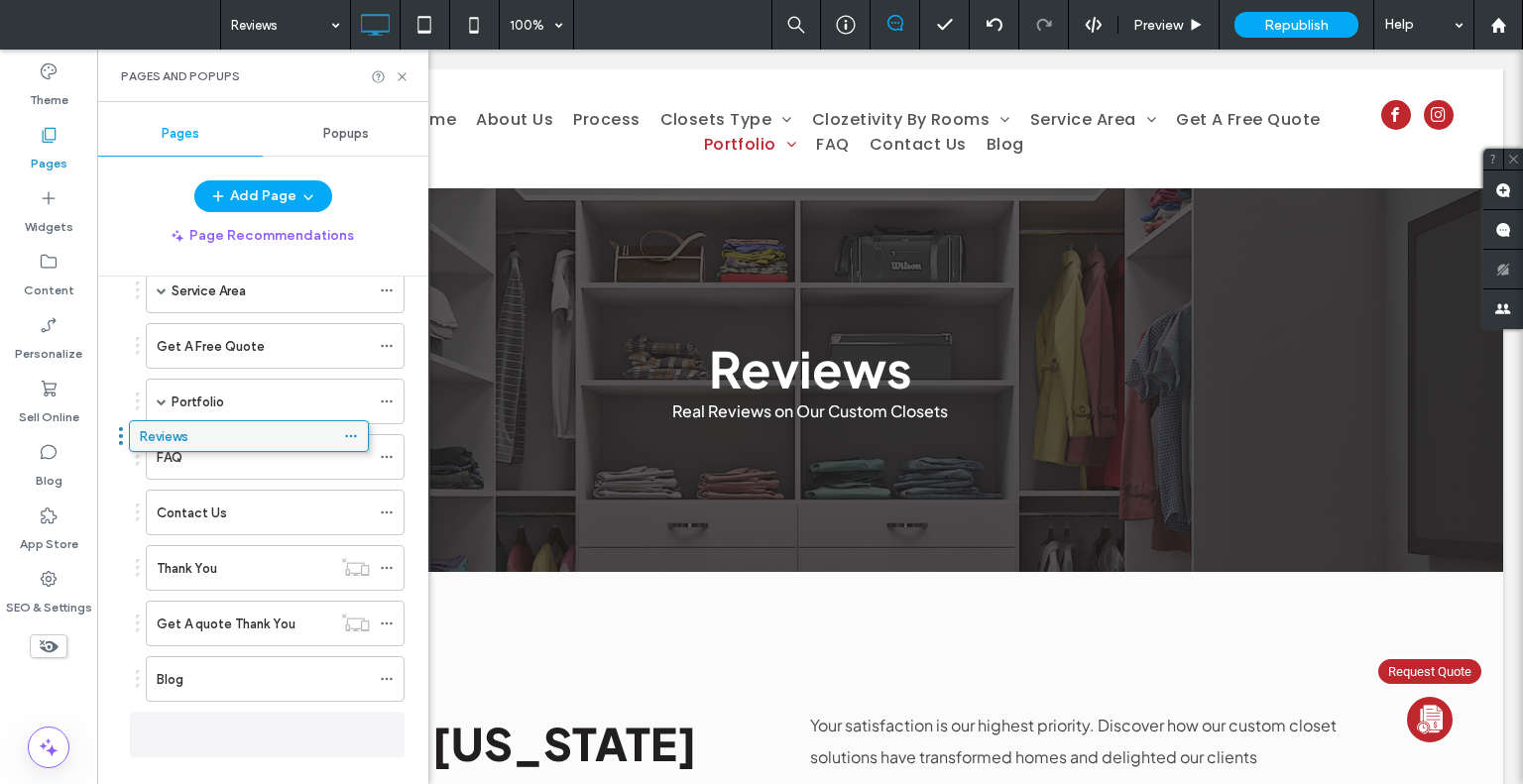 drag, startPoint x: 251, startPoint y: 439, endPoint x: 214, endPoint y: 429, distance: 38.327536 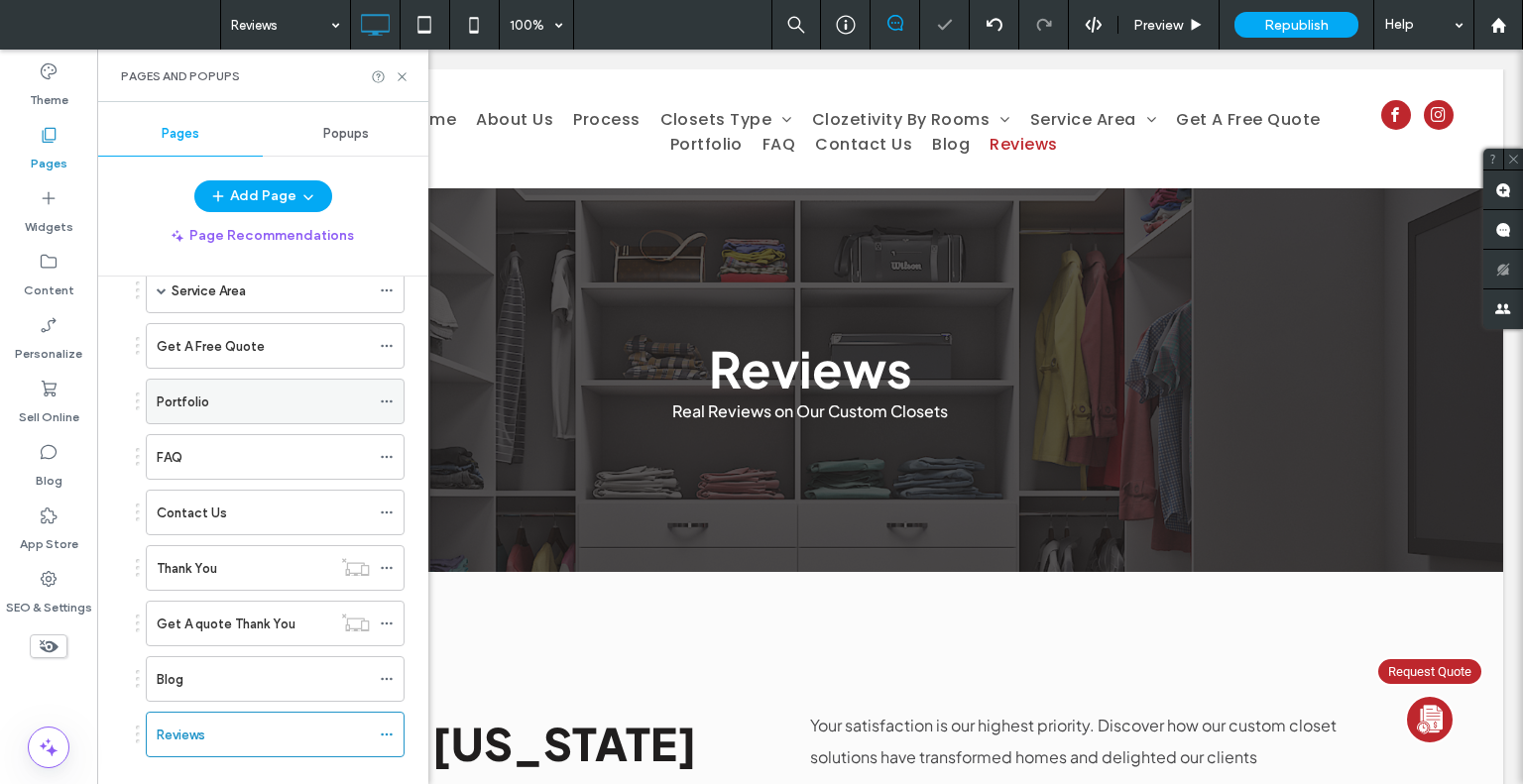 click on "Portfolio" at bounding box center [263, 401] 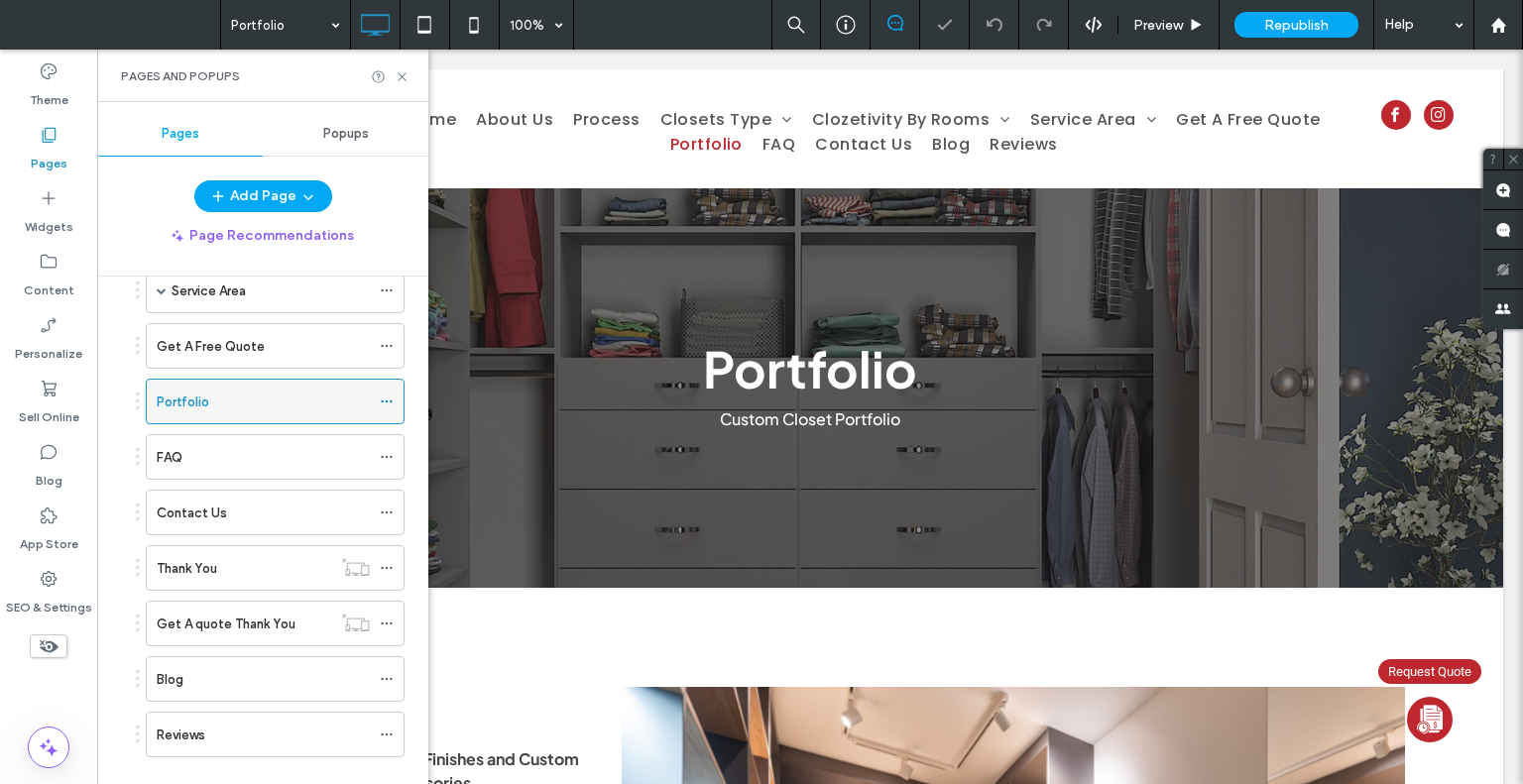 scroll, scrollTop: 0, scrollLeft: 0, axis: both 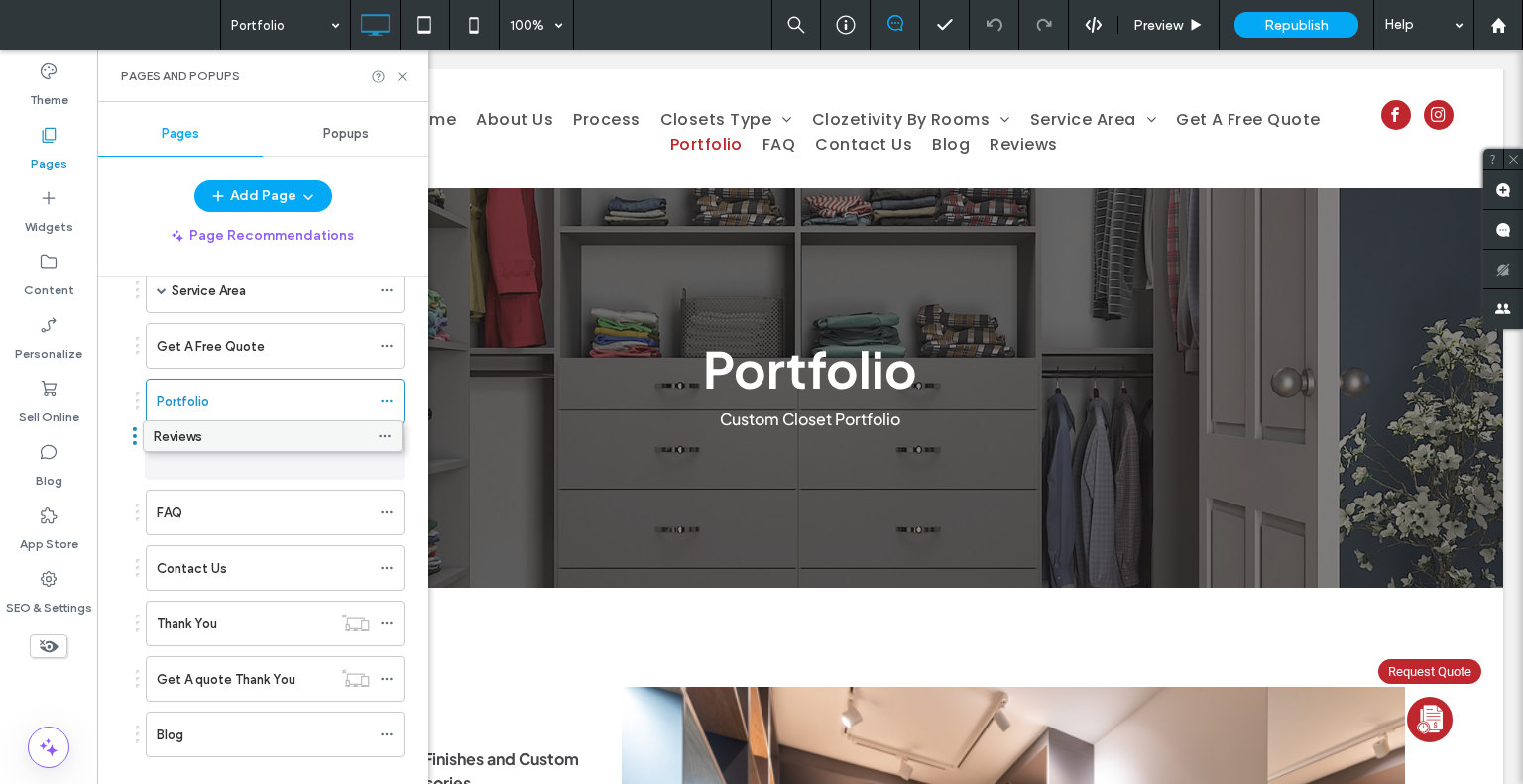 drag, startPoint x: 229, startPoint y: 722, endPoint x: 226, endPoint y: 436, distance: 286.01573 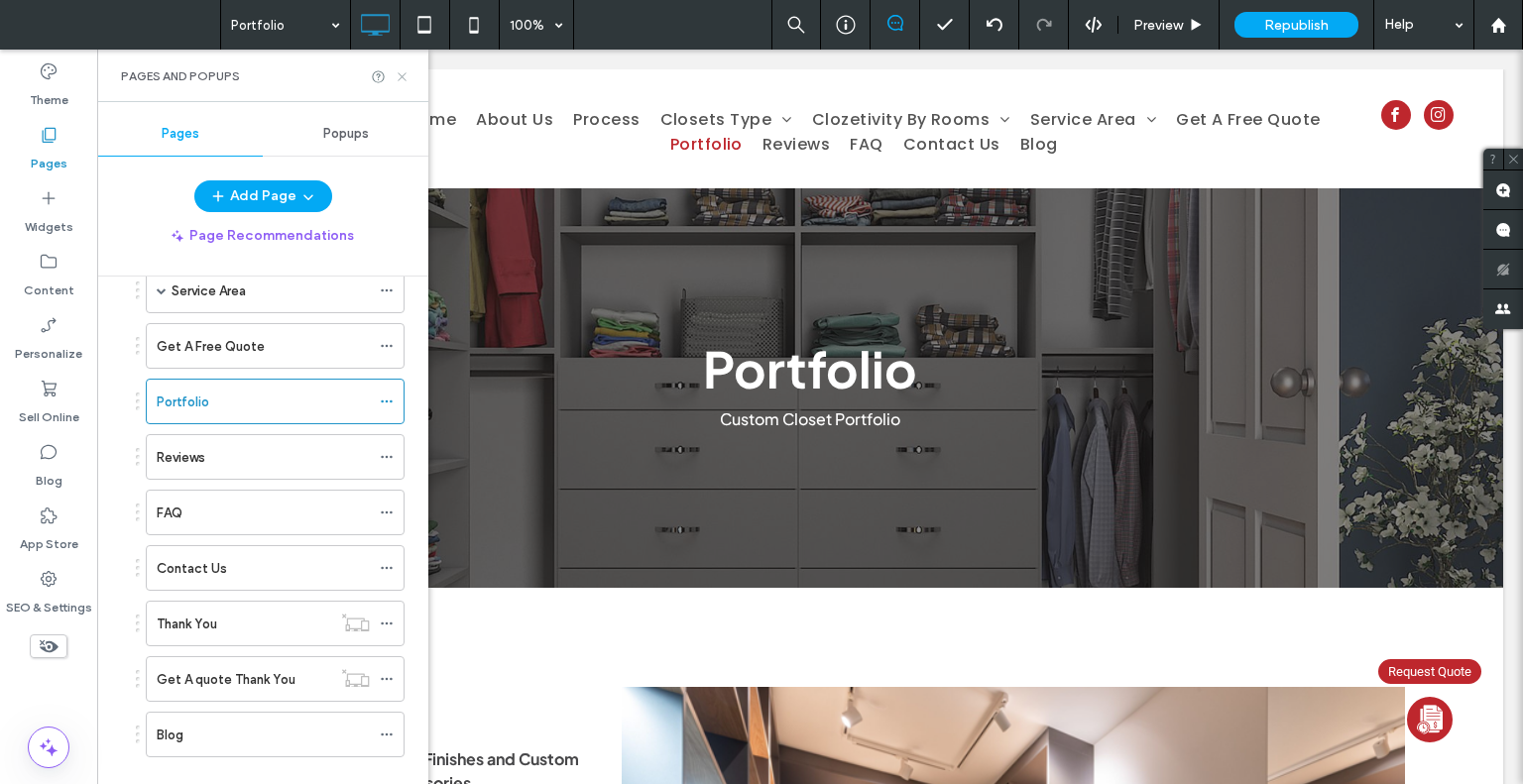 click 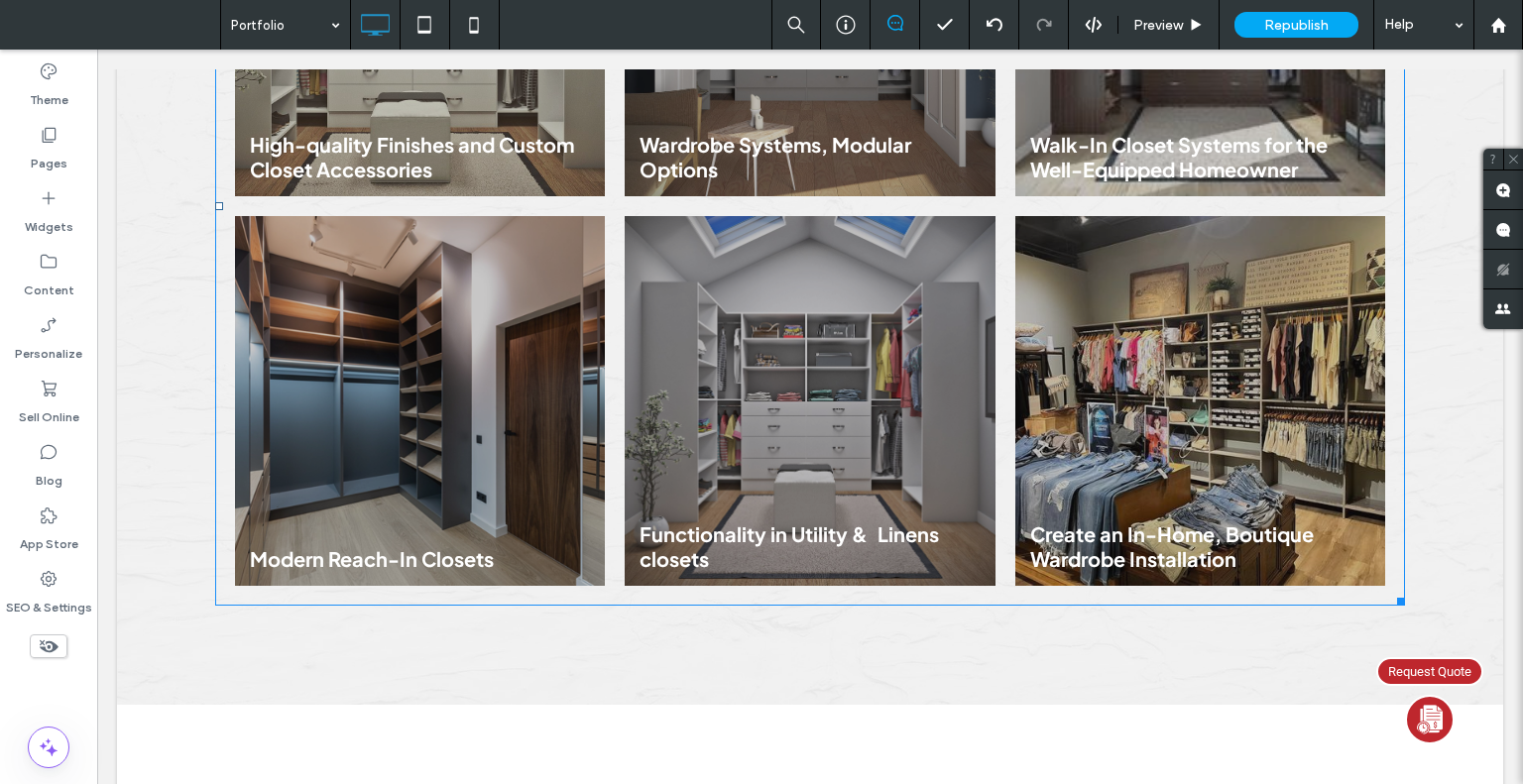 scroll, scrollTop: 1669, scrollLeft: 0, axis: vertical 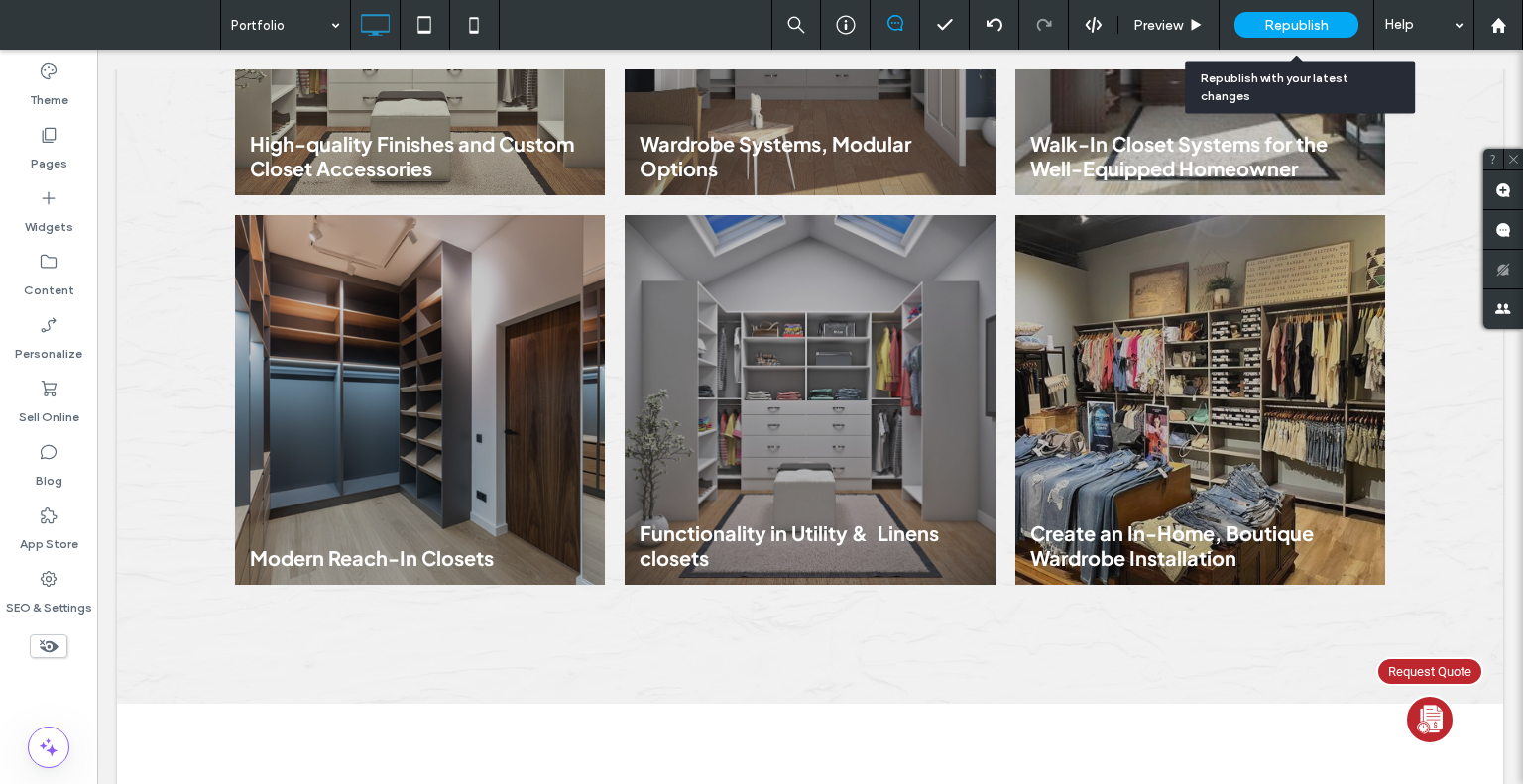 click on "Republish" at bounding box center (1296, 25) 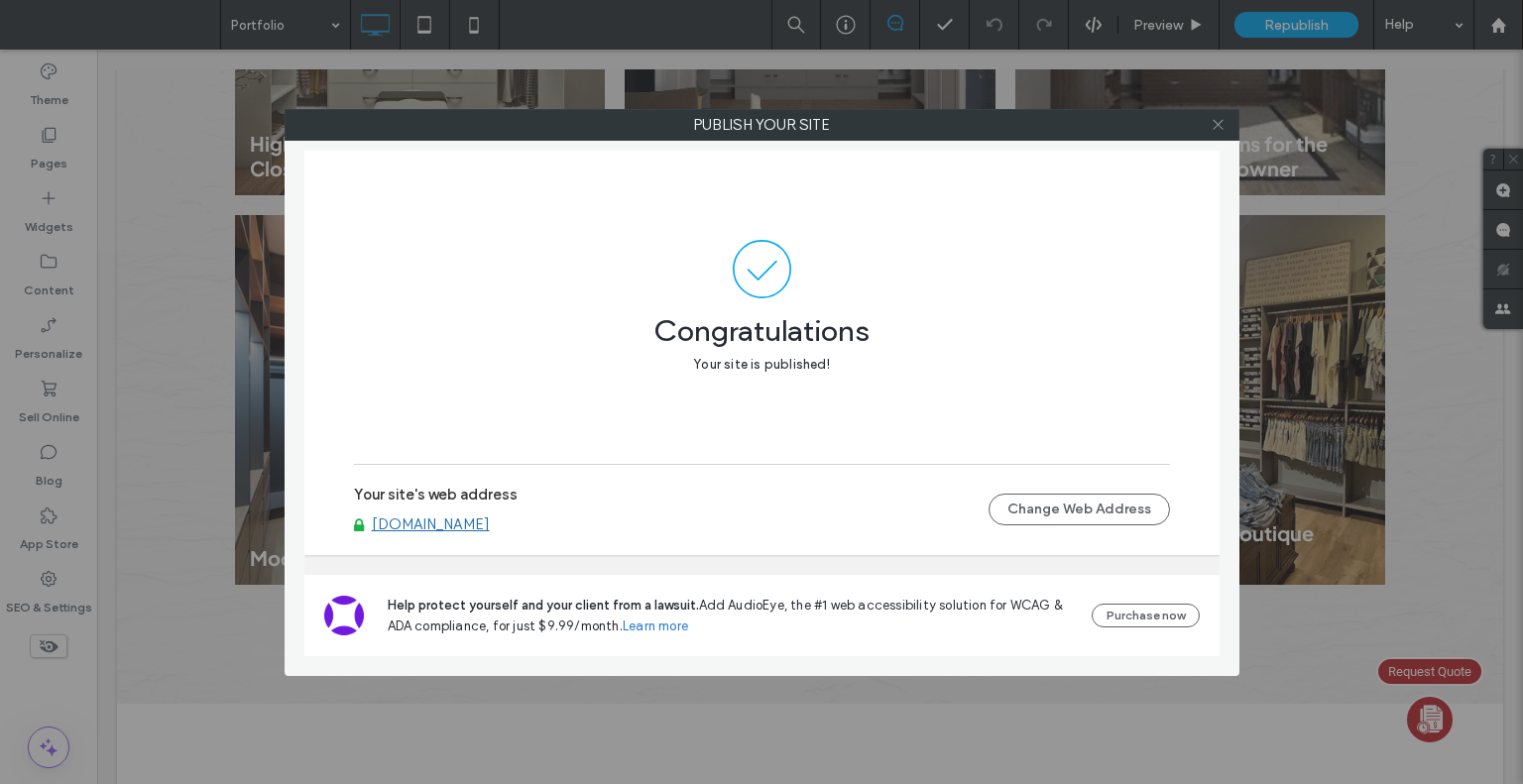 click 